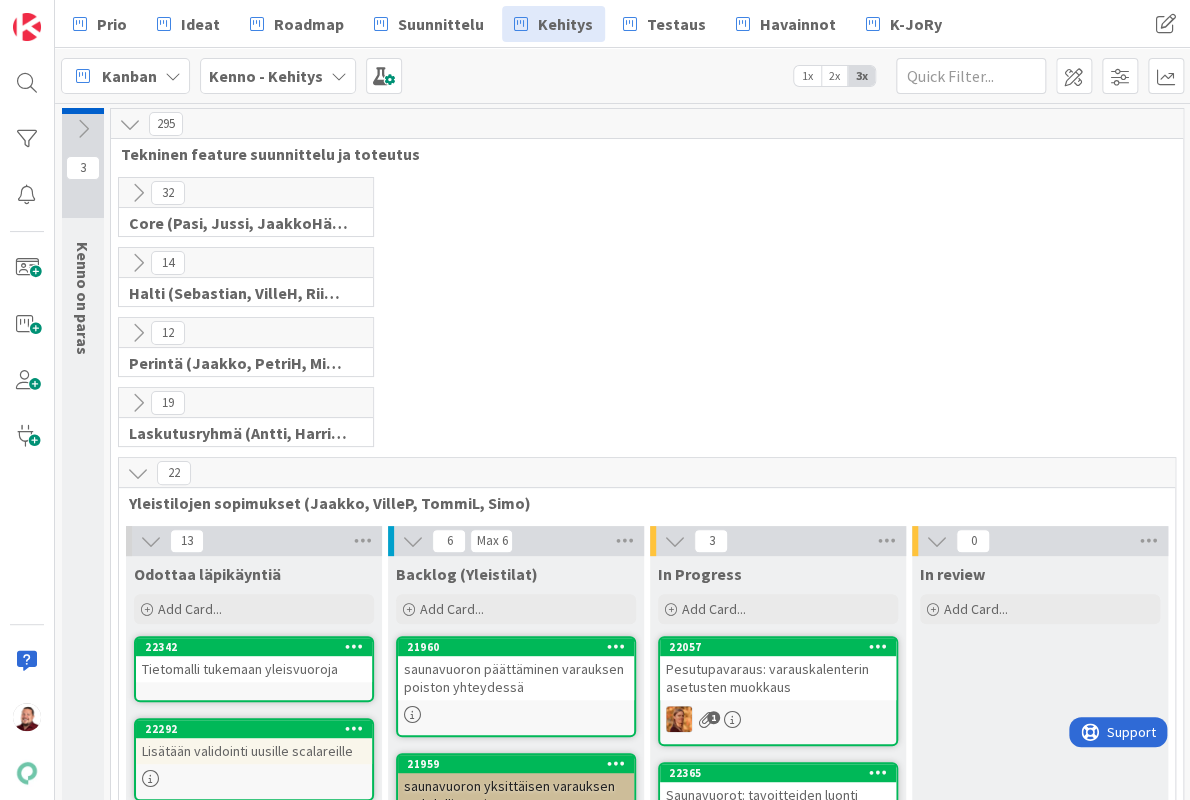 scroll, scrollTop: 0, scrollLeft: 0, axis: both 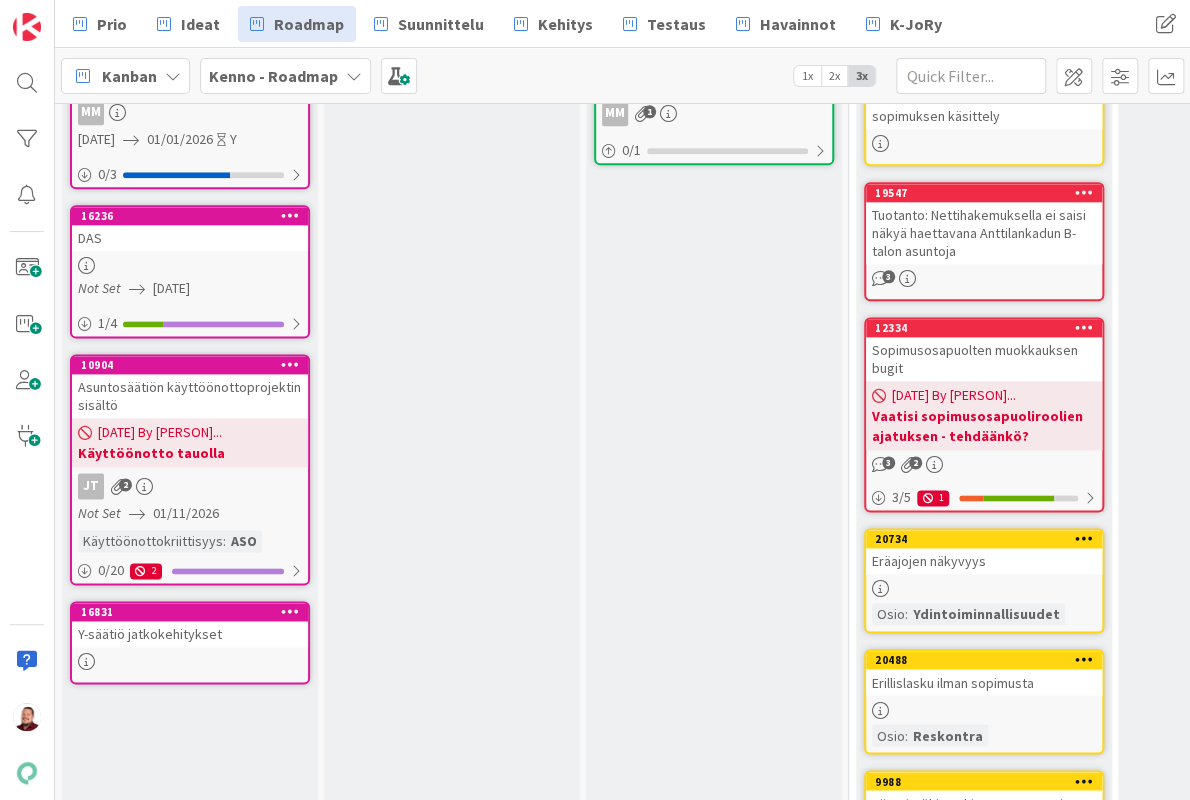 click on "Asuntosäätiön käyttöönottoprojektin sisältö" at bounding box center (190, 396) 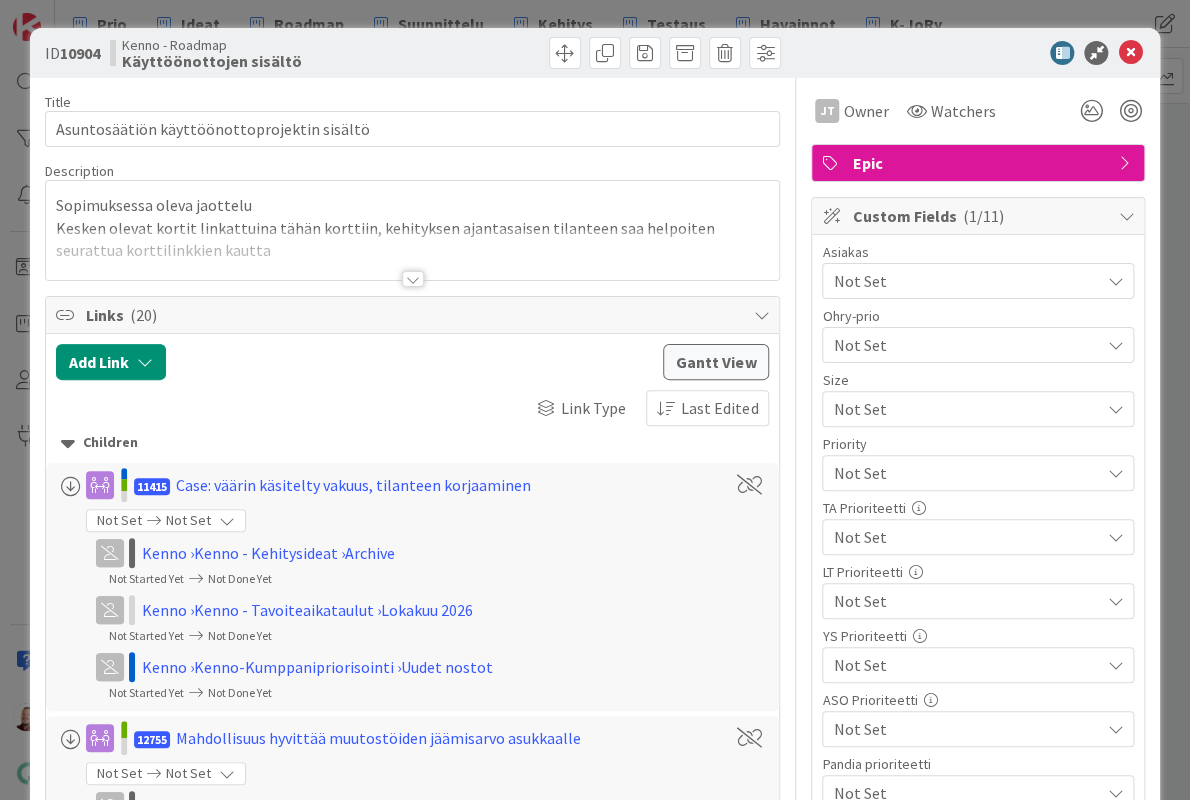 click at bounding box center [413, 254] 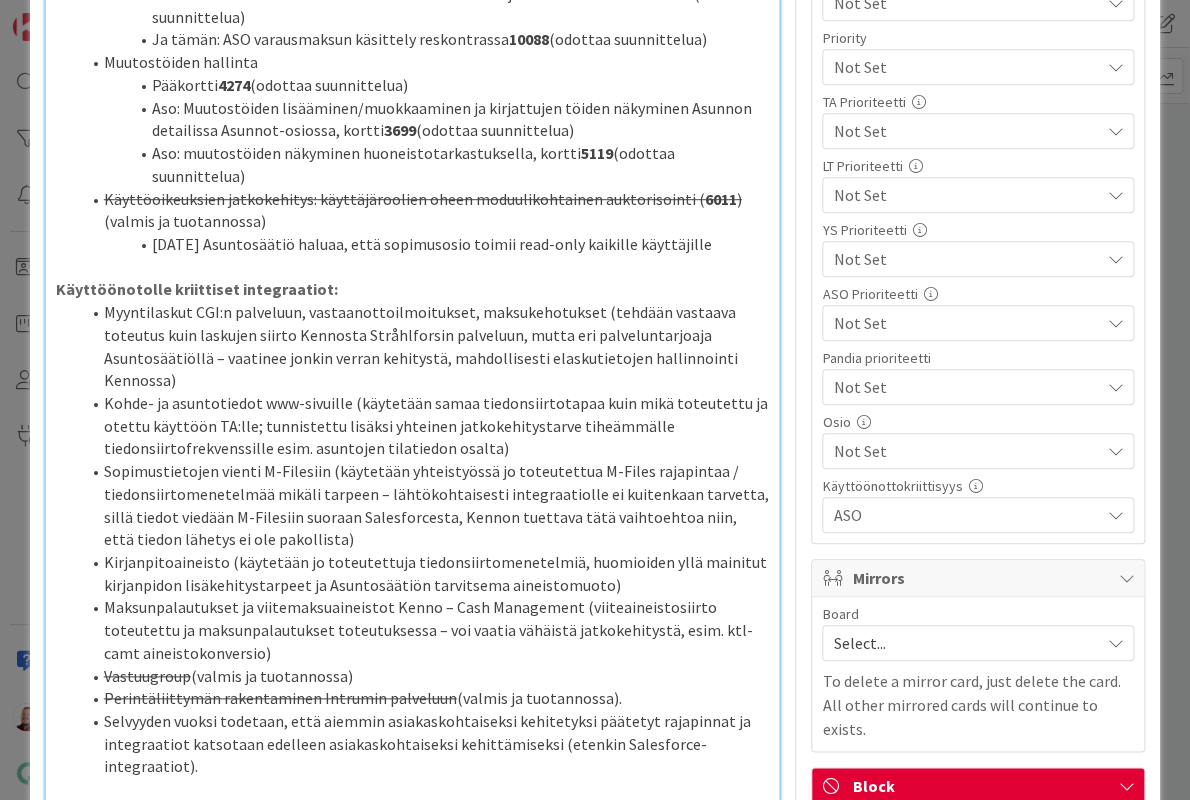 scroll, scrollTop: 477, scrollLeft: 0, axis: vertical 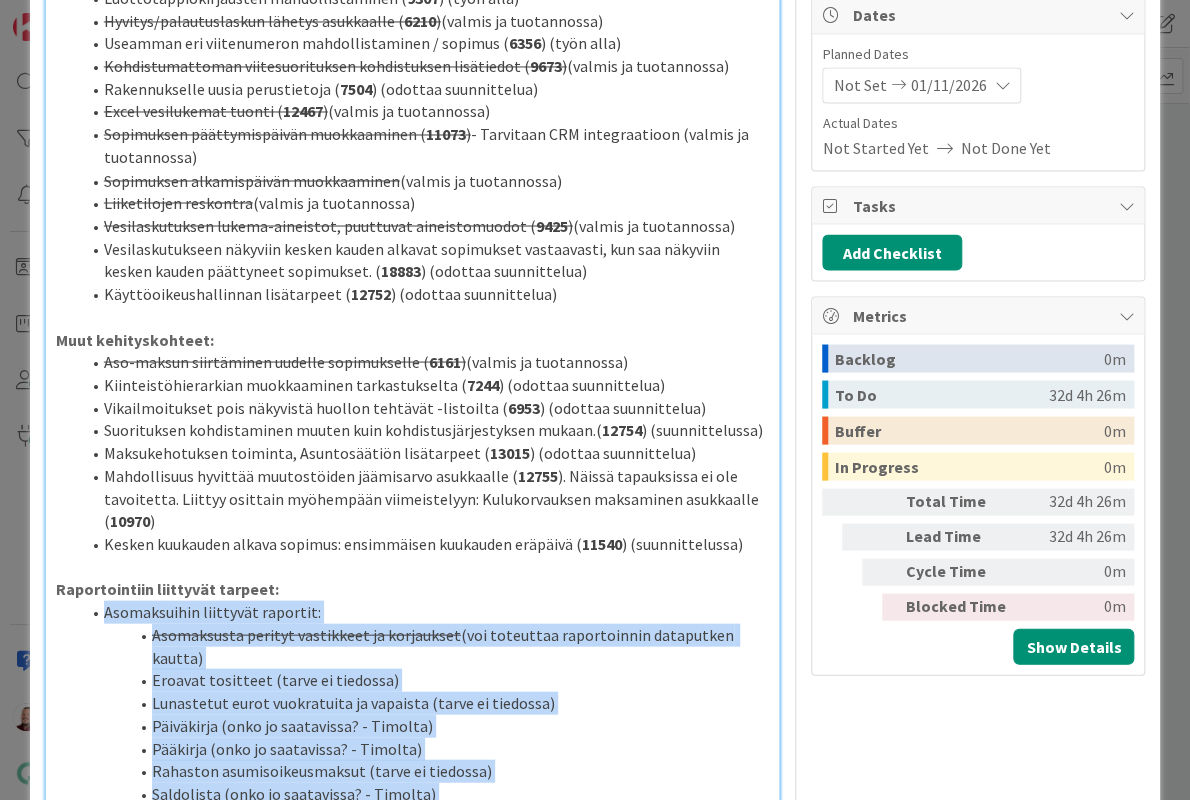 drag, startPoint x: 57, startPoint y: 65, endPoint x: 192, endPoint y: 719, distance: 667.78815 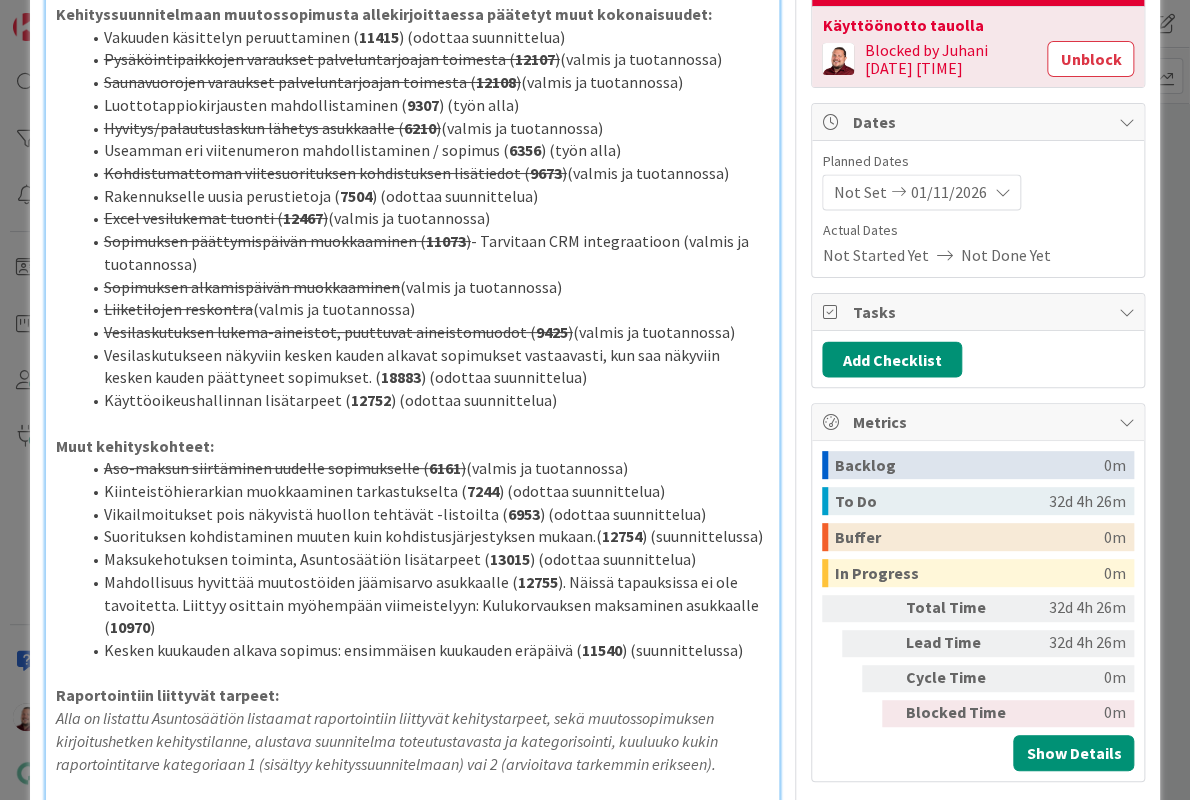 scroll, scrollTop: 1207, scrollLeft: 0, axis: vertical 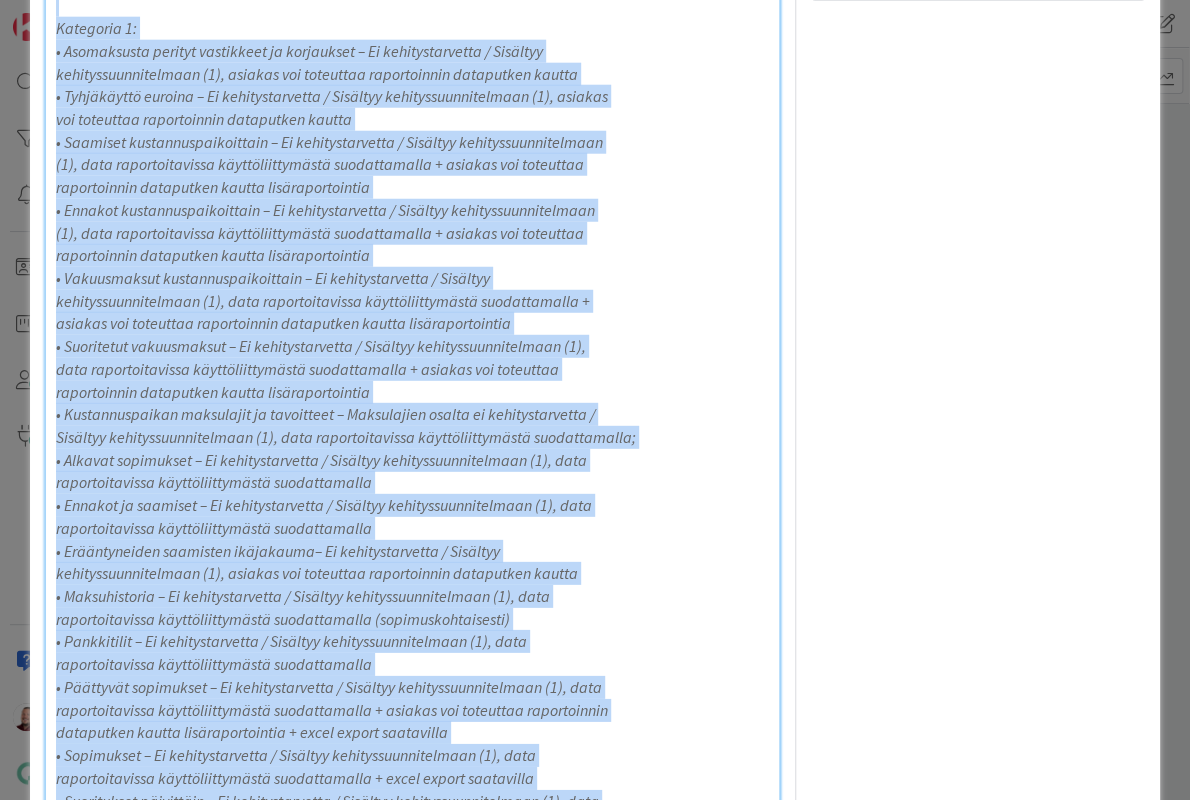 drag, startPoint x: 56, startPoint y: 171, endPoint x: 541, endPoint y: 684, distance: 705.9703 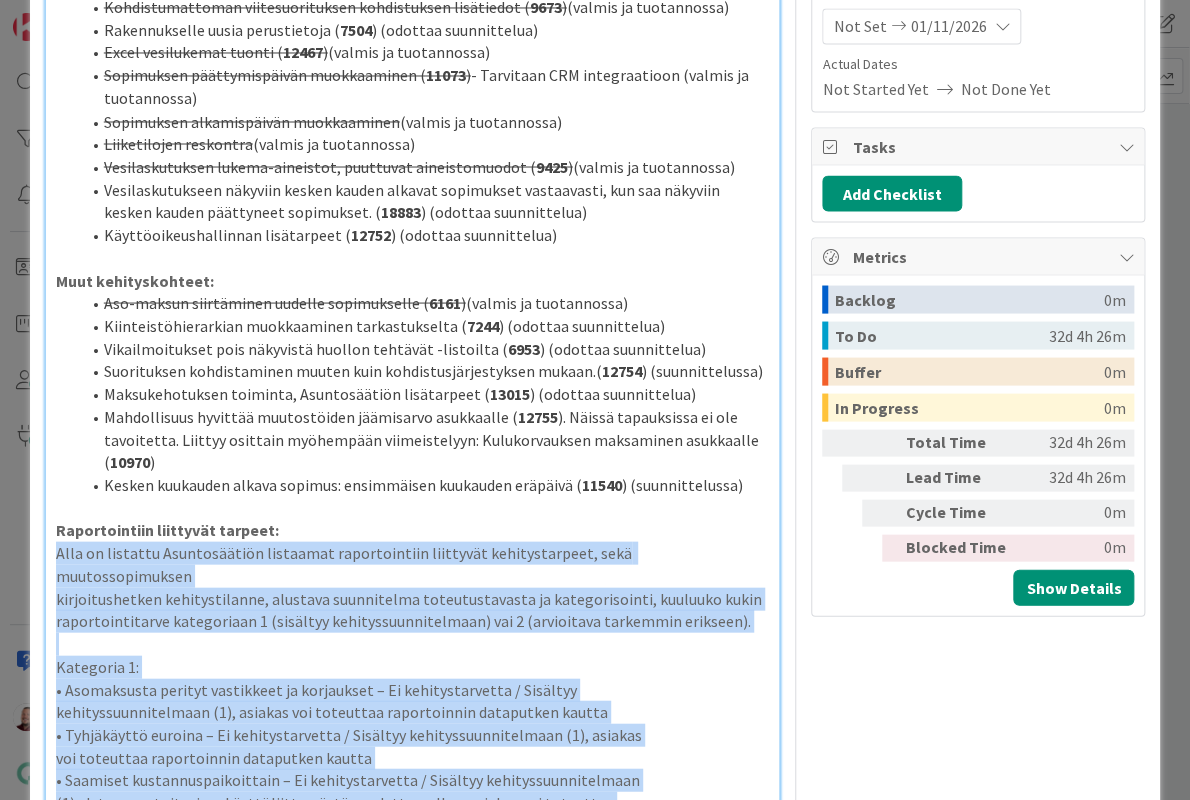 scroll, scrollTop: 1094, scrollLeft: 0, axis: vertical 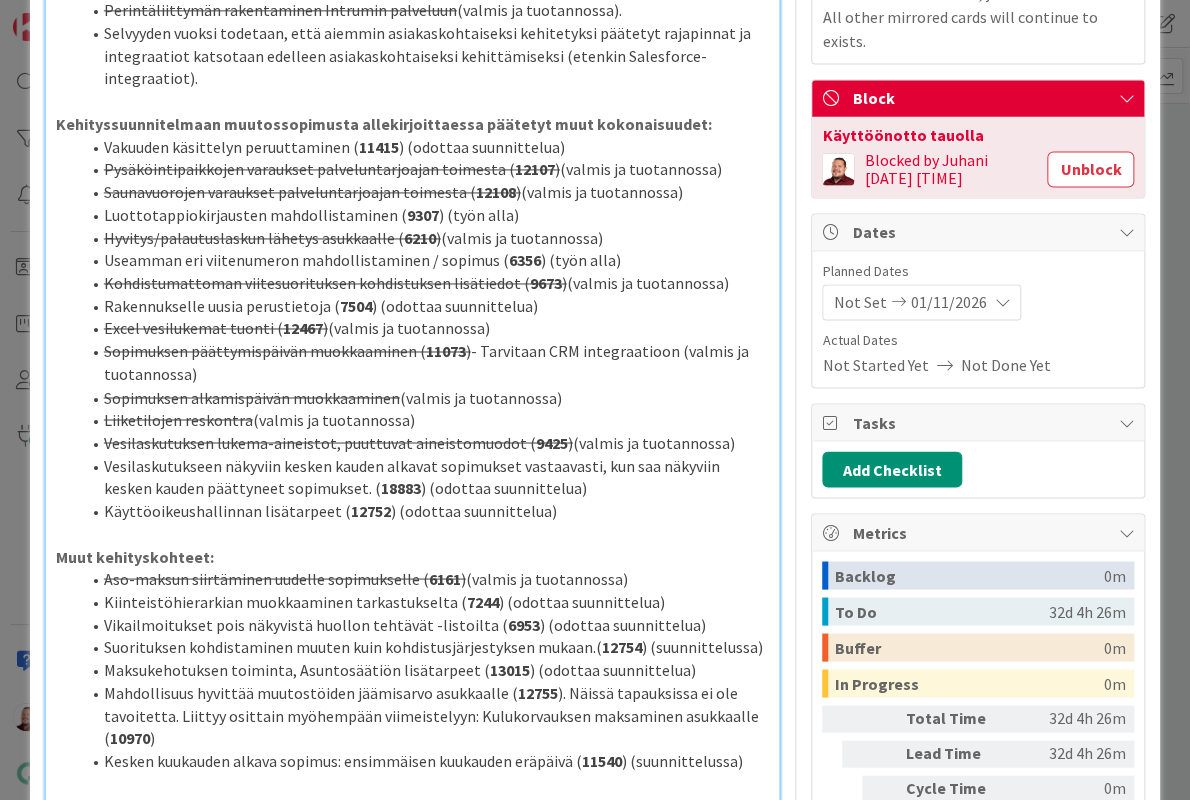 click on "Kategoria 1:" at bounding box center [413, 942] 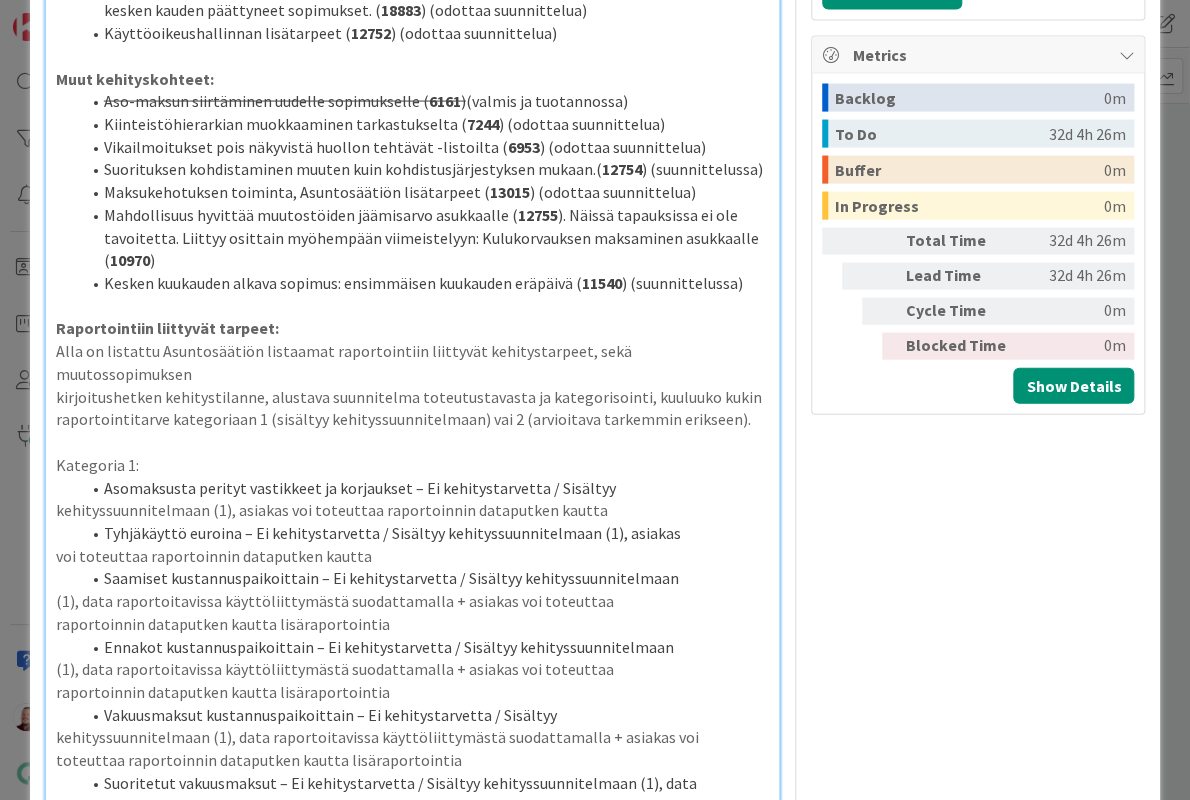 scroll, scrollTop: 1570, scrollLeft: 0, axis: vertical 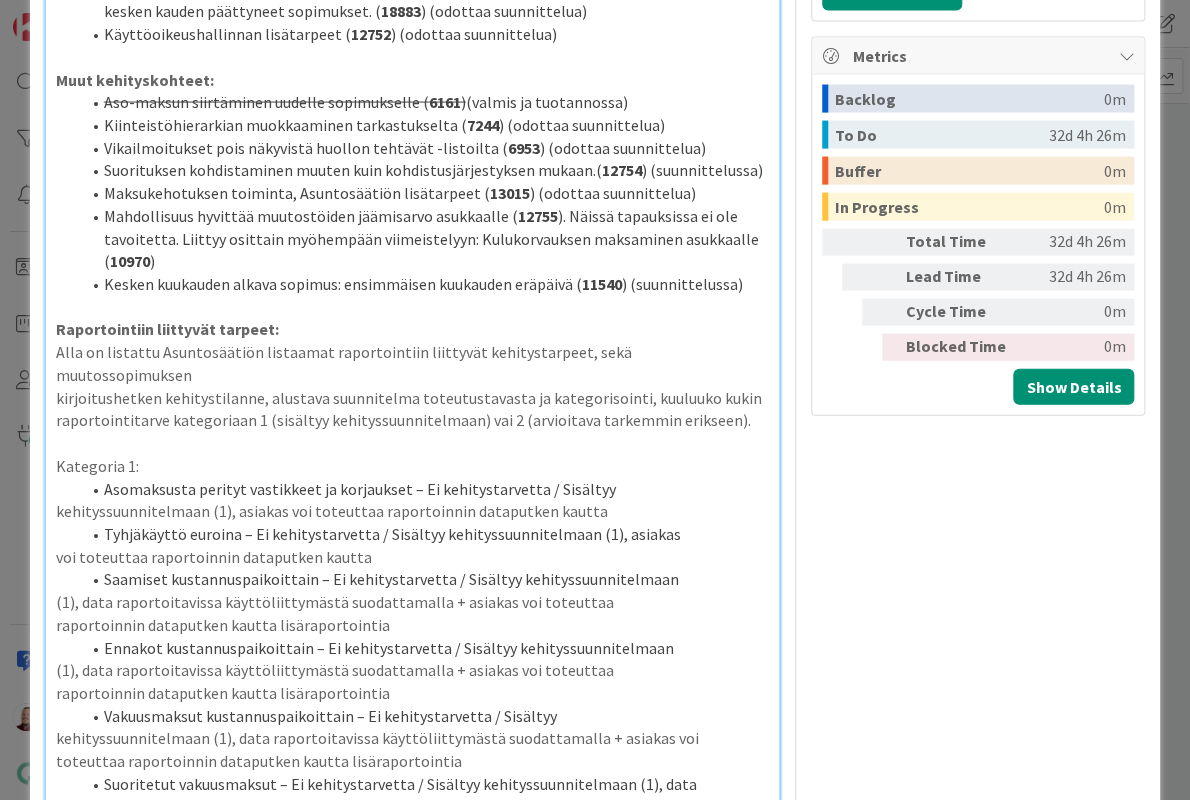 click on "kehityssuunnitelmaan (1), data raportoitavissa käyttöliittymästä suodattamalla + asiakas voi toteuttaa raportoinnin dataputken kautta lisäraportointia" at bounding box center (413, 749) 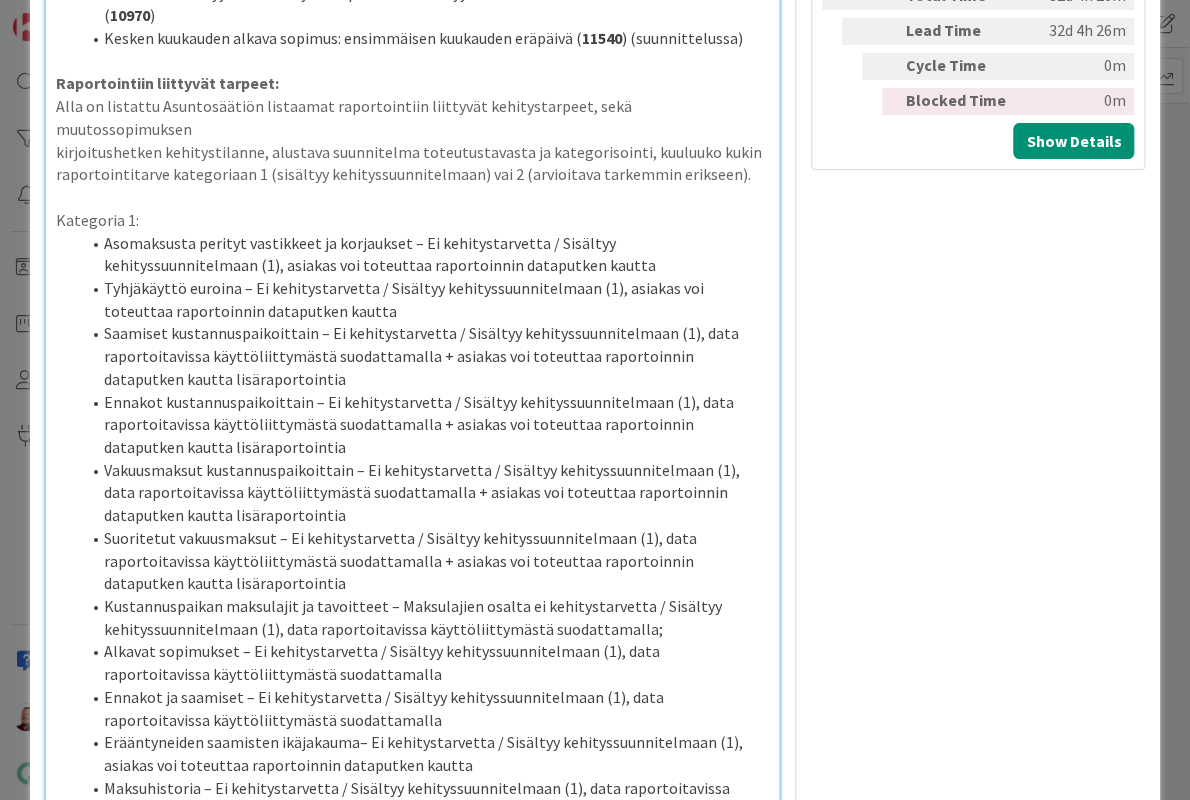 scroll, scrollTop: 1813, scrollLeft: 0, axis: vertical 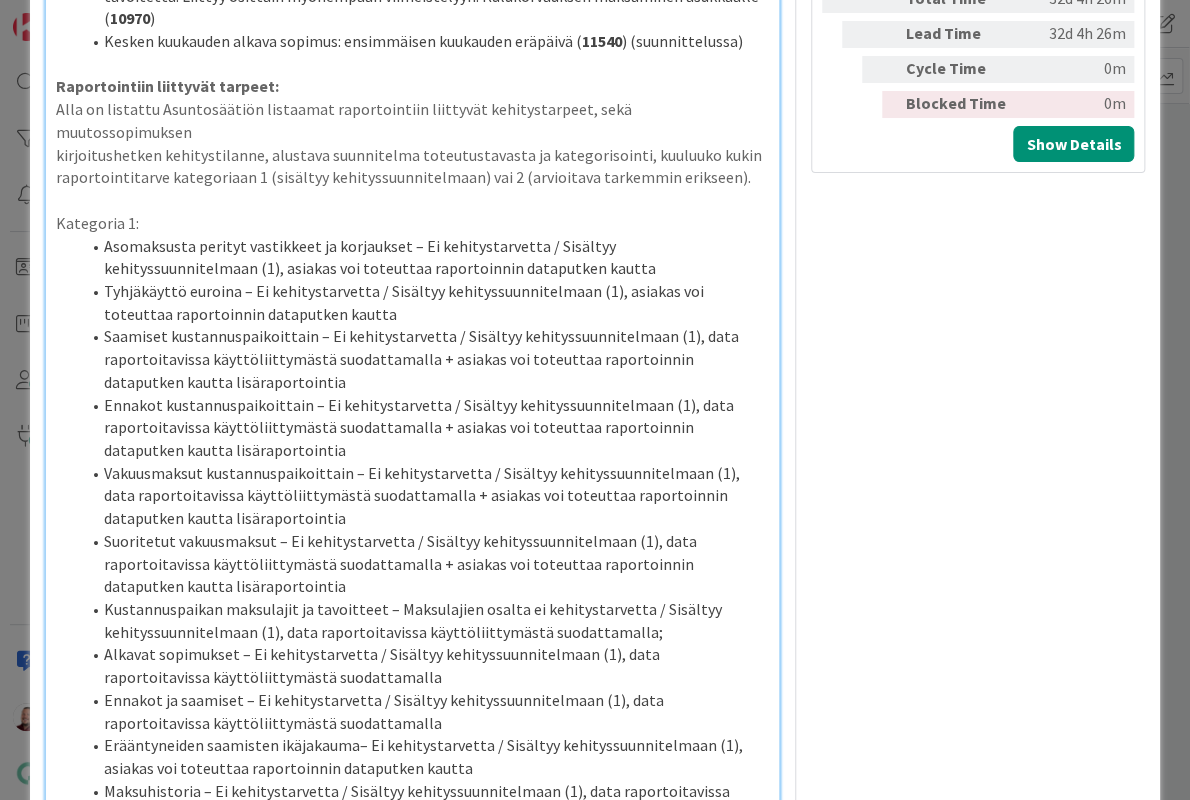click on "kehityssuunnitelmaan, todennäköisesti yhteinen tarve" at bounding box center [413, 1404] 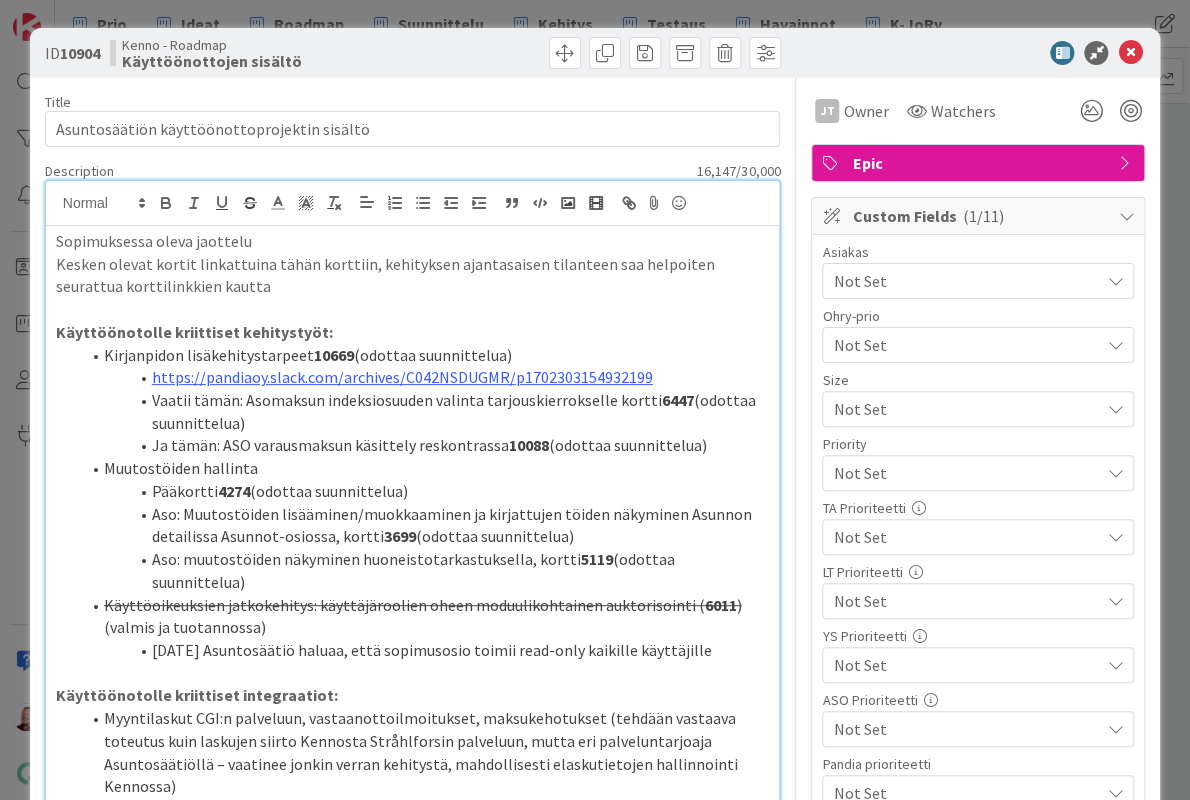 scroll, scrollTop: 0, scrollLeft: 0, axis: both 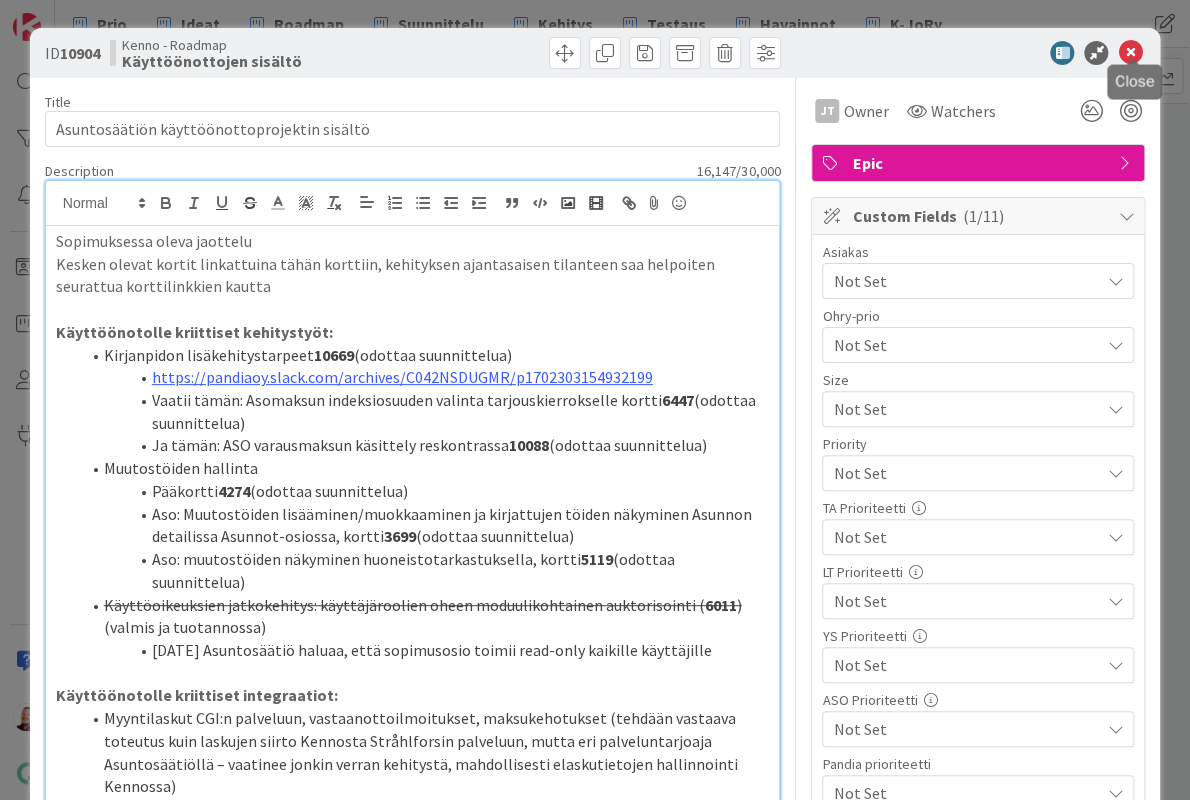 click at bounding box center [1130, 53] 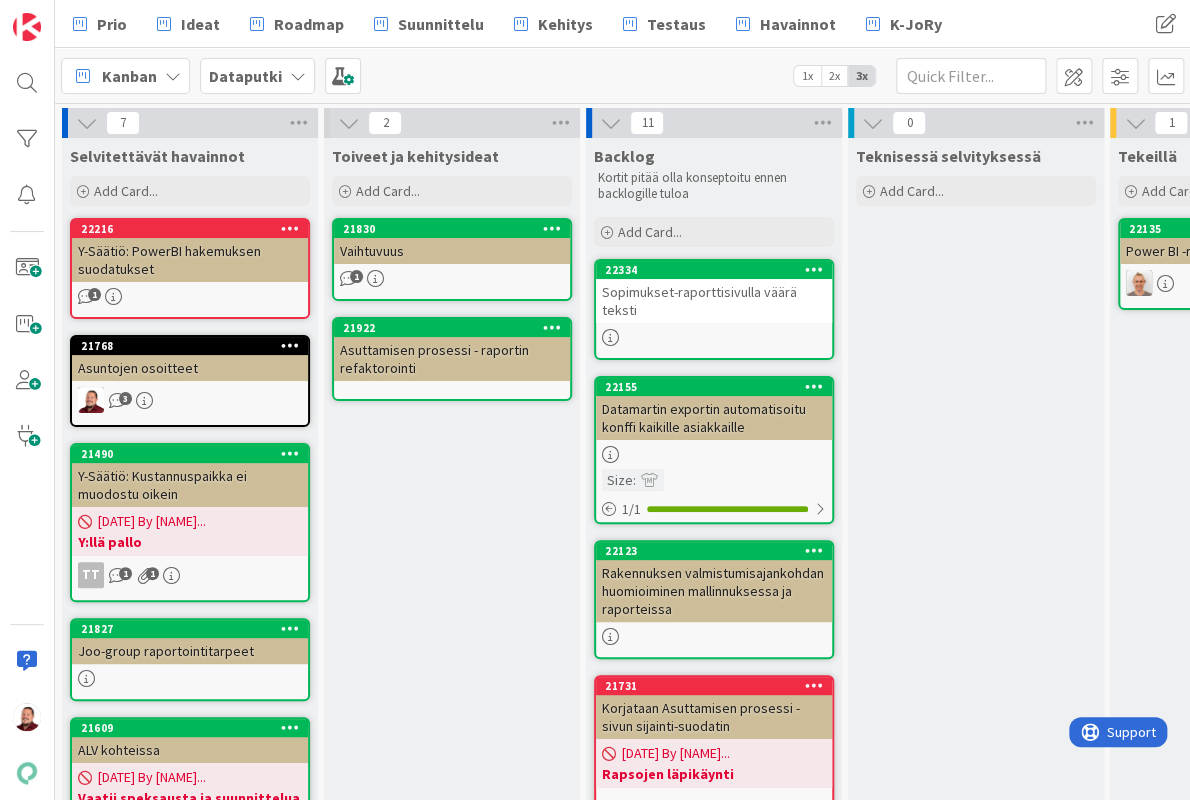 scroll, scrollTop: 0, scrollLeft: 0, axis: both 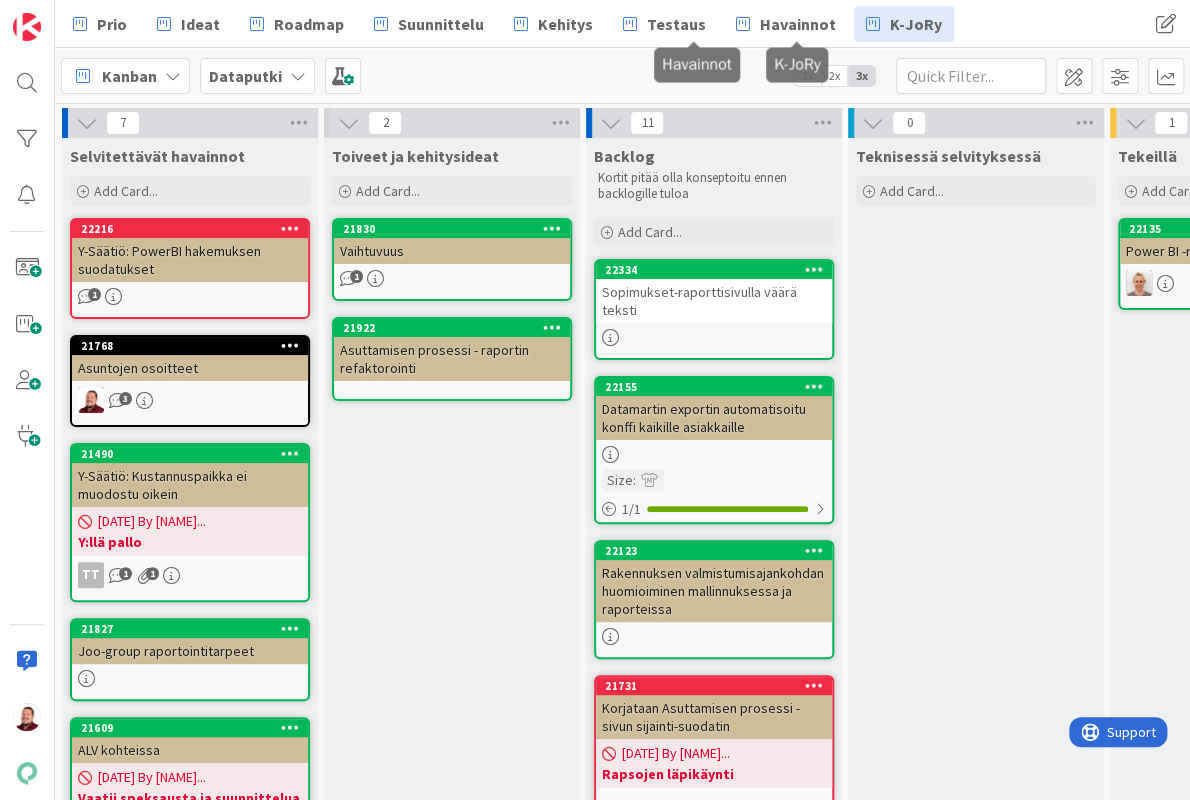 click on "K-JoRy" at bounding box center [916, 24] 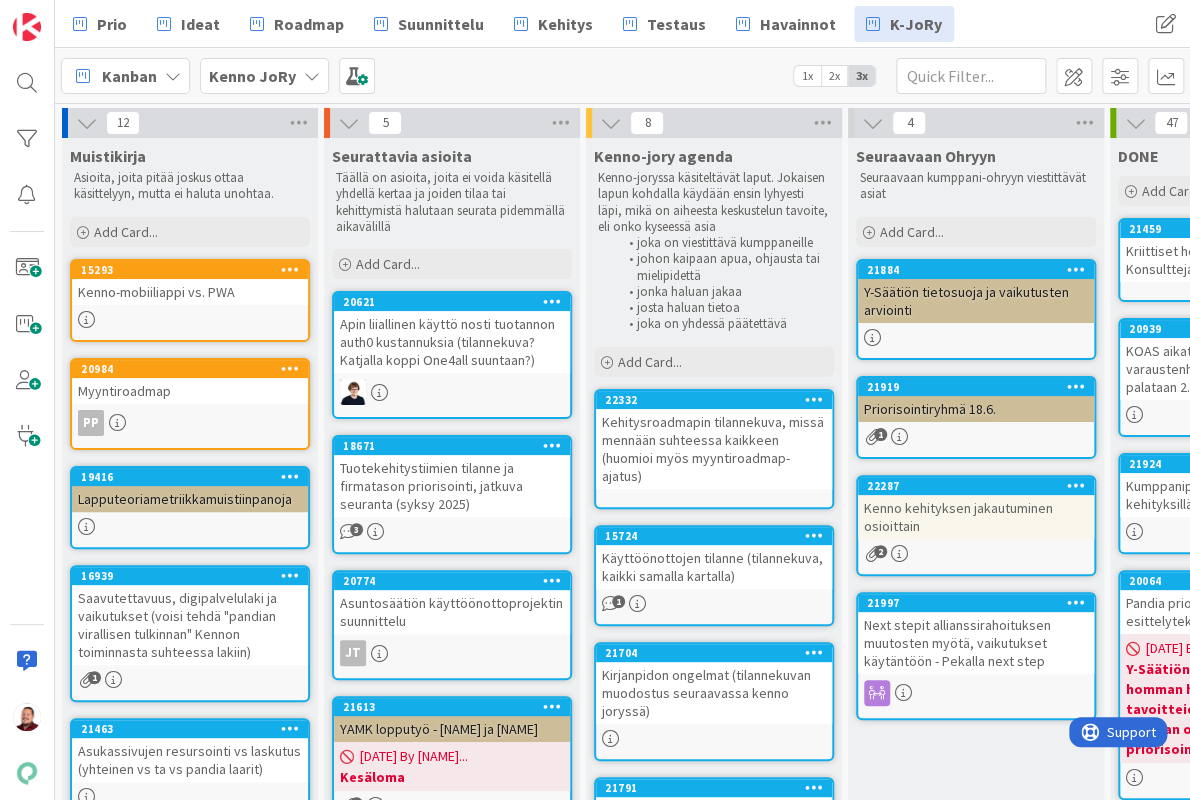 scroll, scrollTop: 0, scrollLeft: 0, axis: both 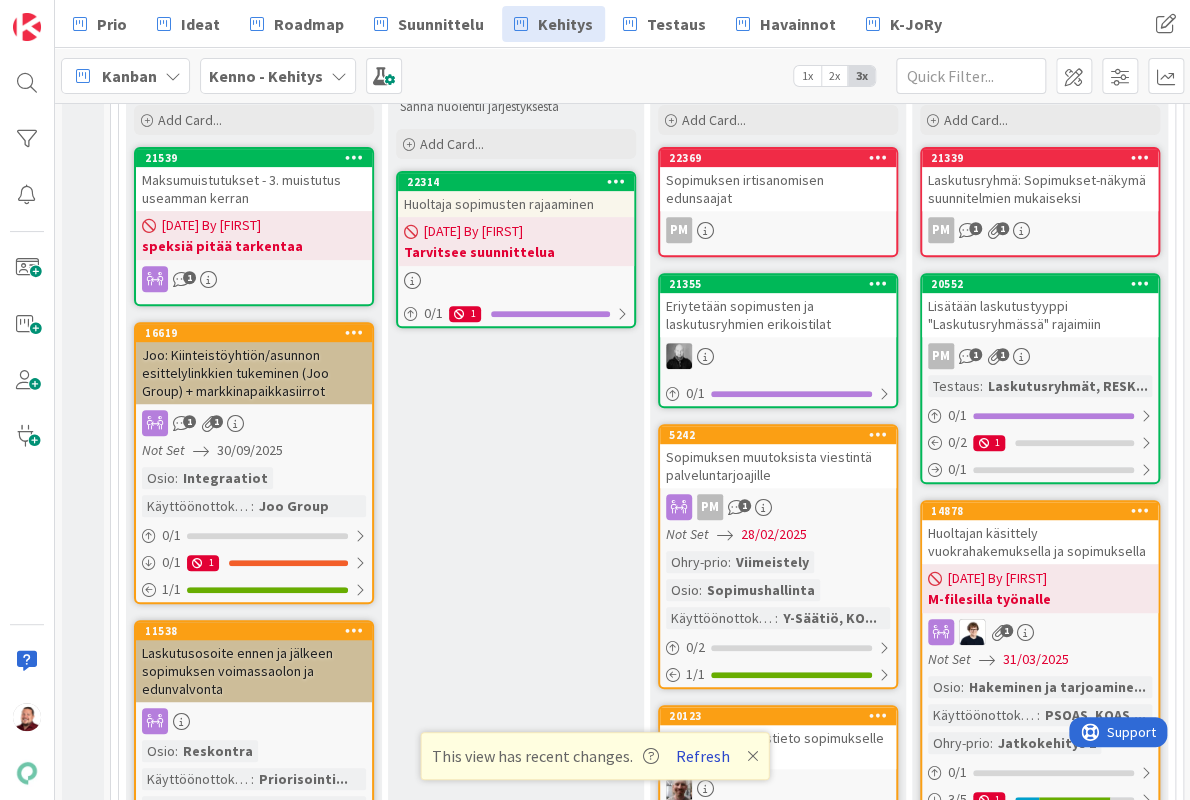 click on "Refresh" at bounding box center [703, 756] 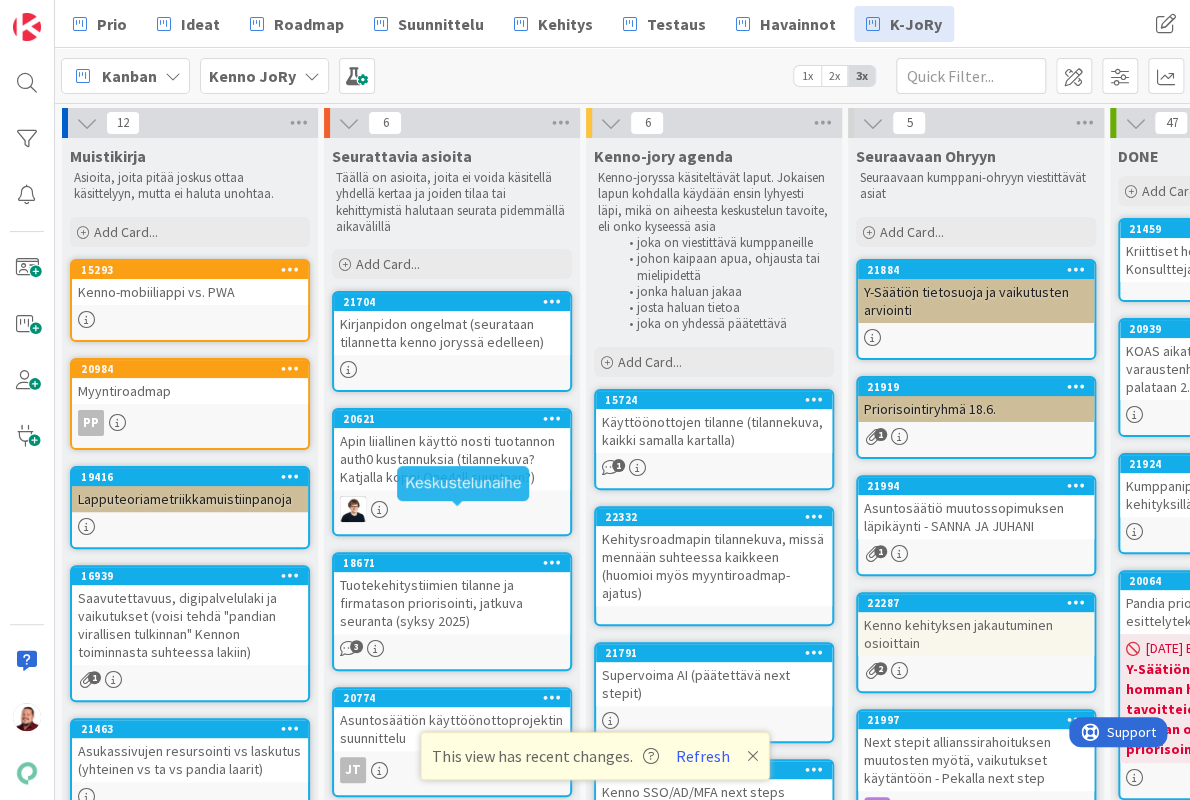 scroll, scrollTop: 0, scrollLeft: 0, axis: both 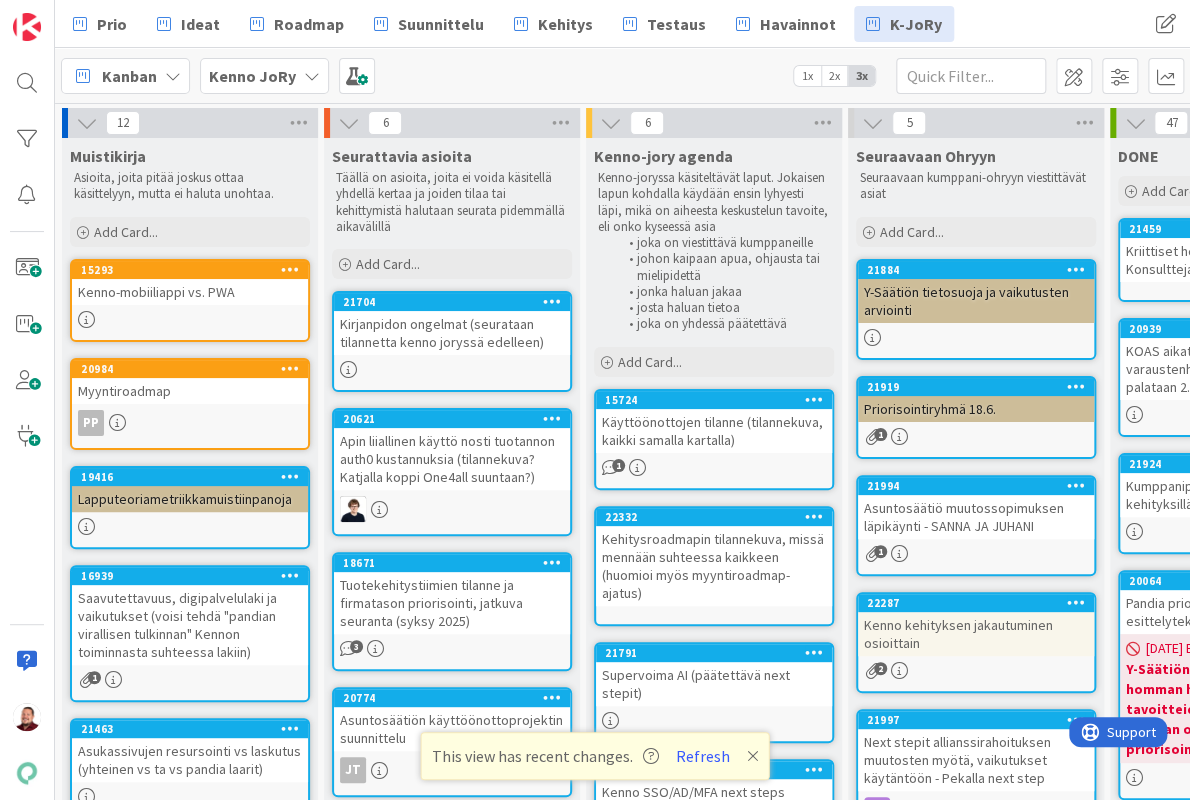 click on "Käyttöönottojen tilanne (tilannekuva, kaikki samalla kartalla)" at bounding box center [714, 431] 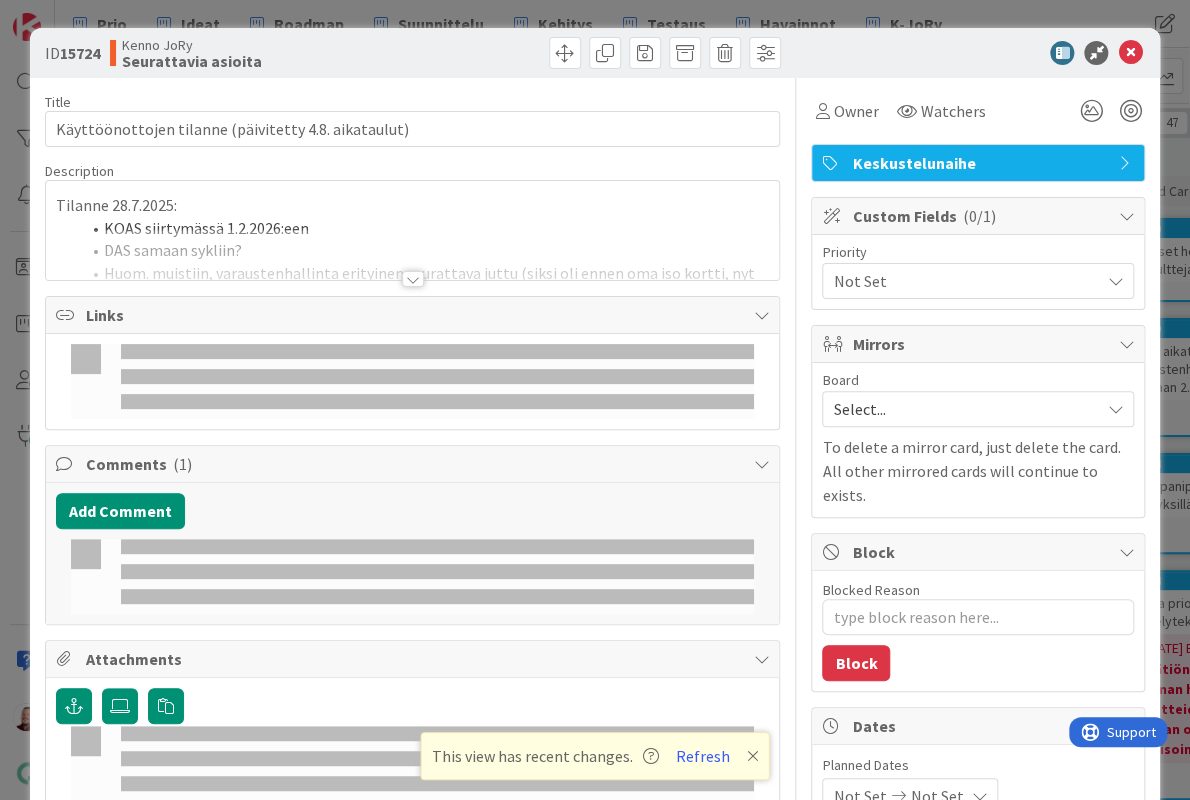 type on "x" 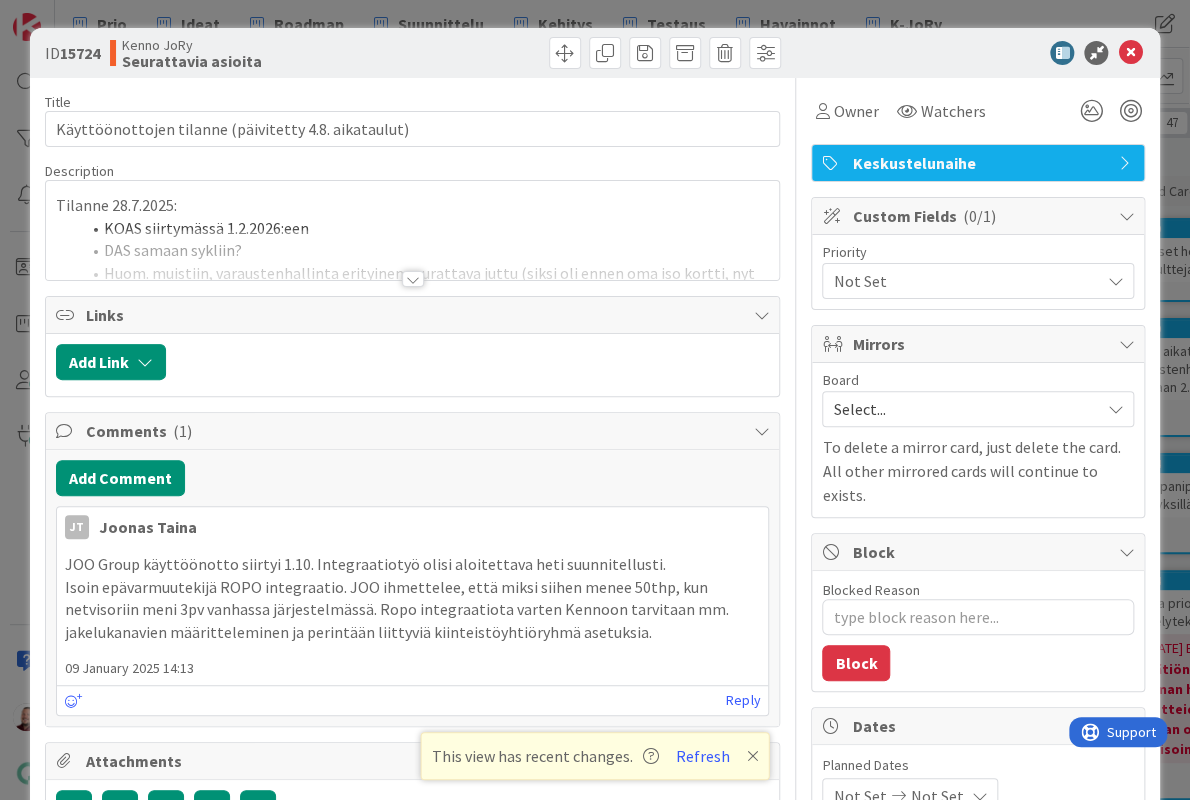 scroll, scrollTop: 0, scrollLeft: 0, axis: both 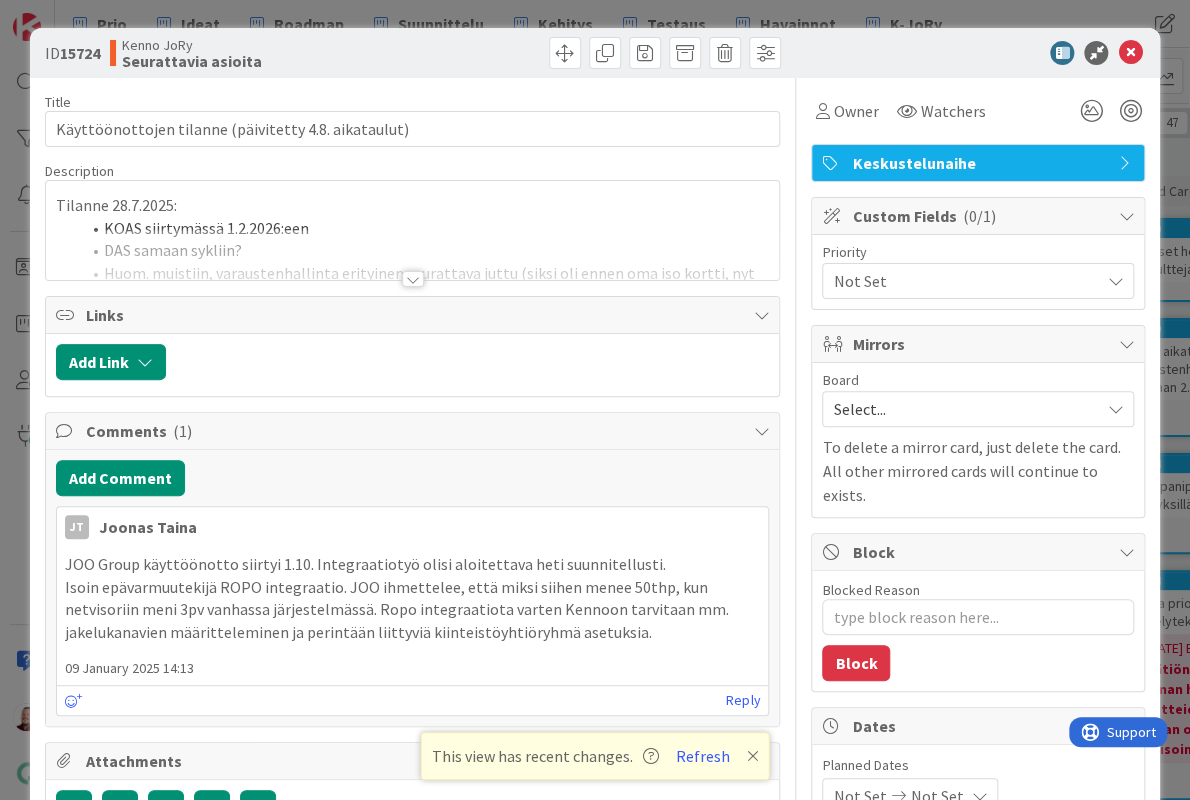 click at bounding box center (413, 279) 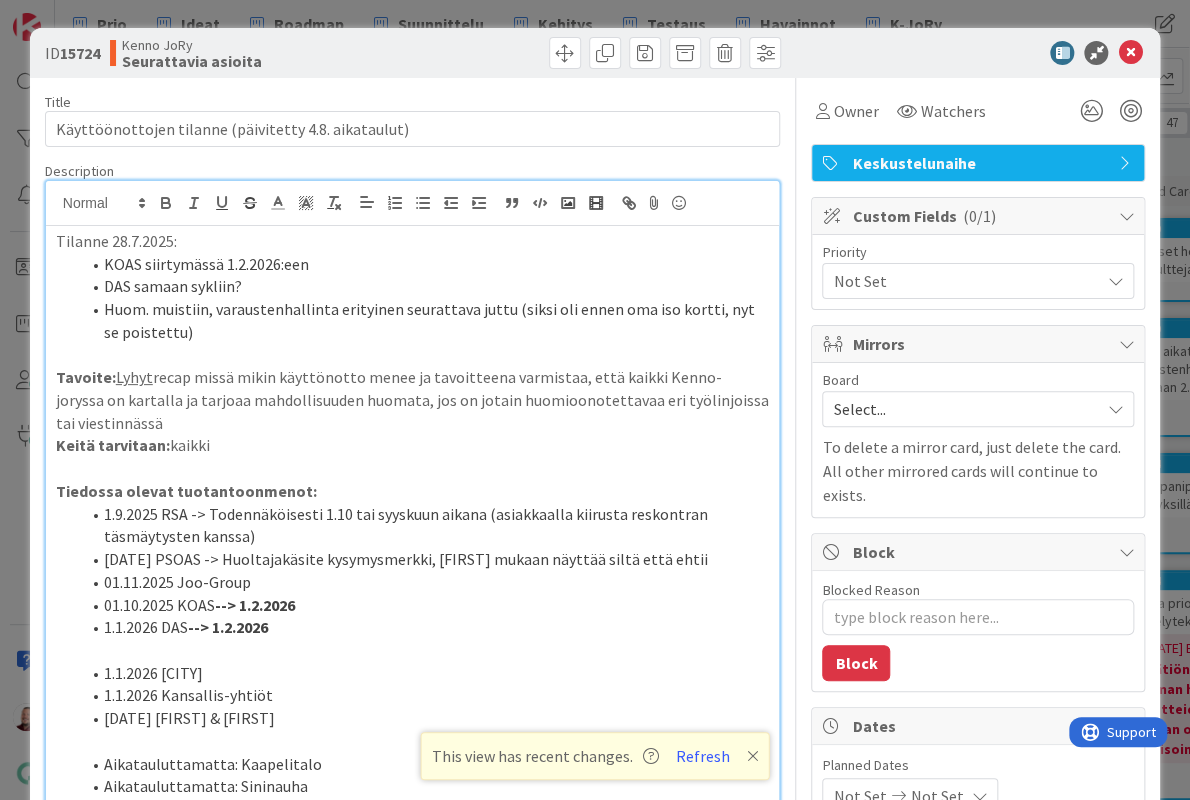 scroll, scrollTop: 0, scrollLeft: 0, axis: both 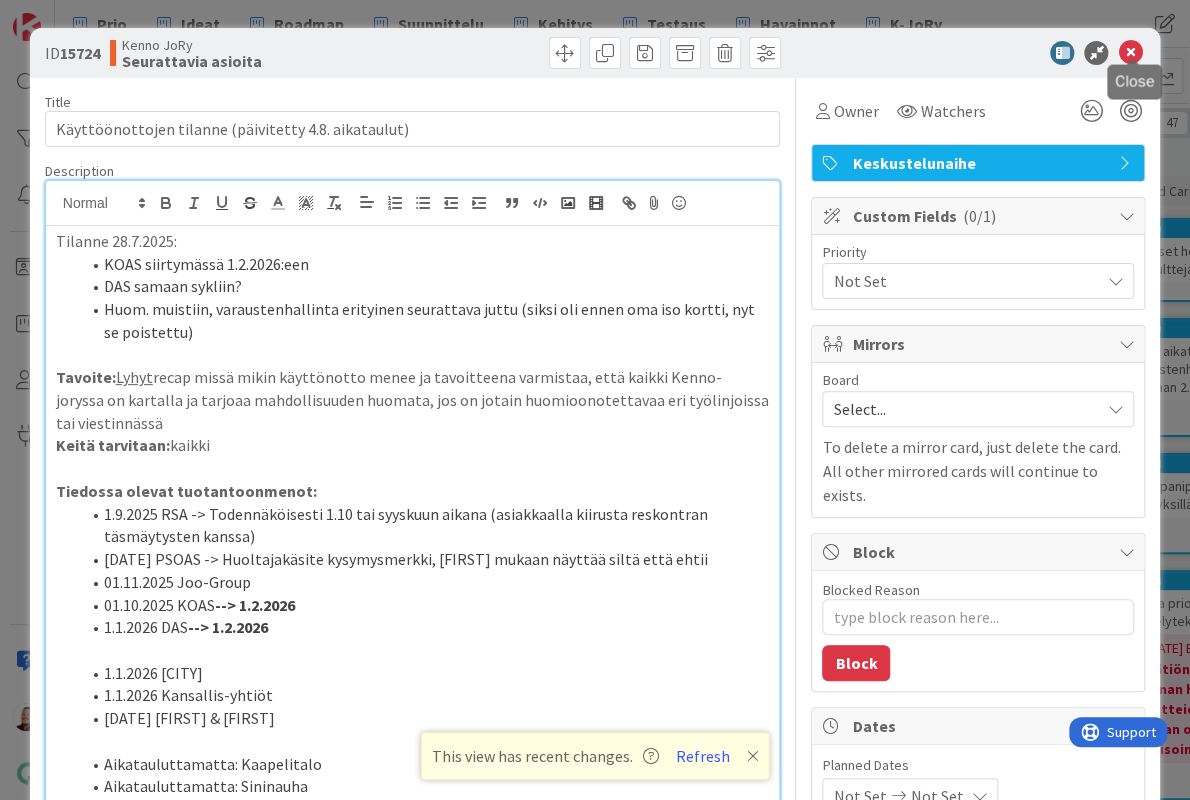 click at bounding box center [1130, 53] 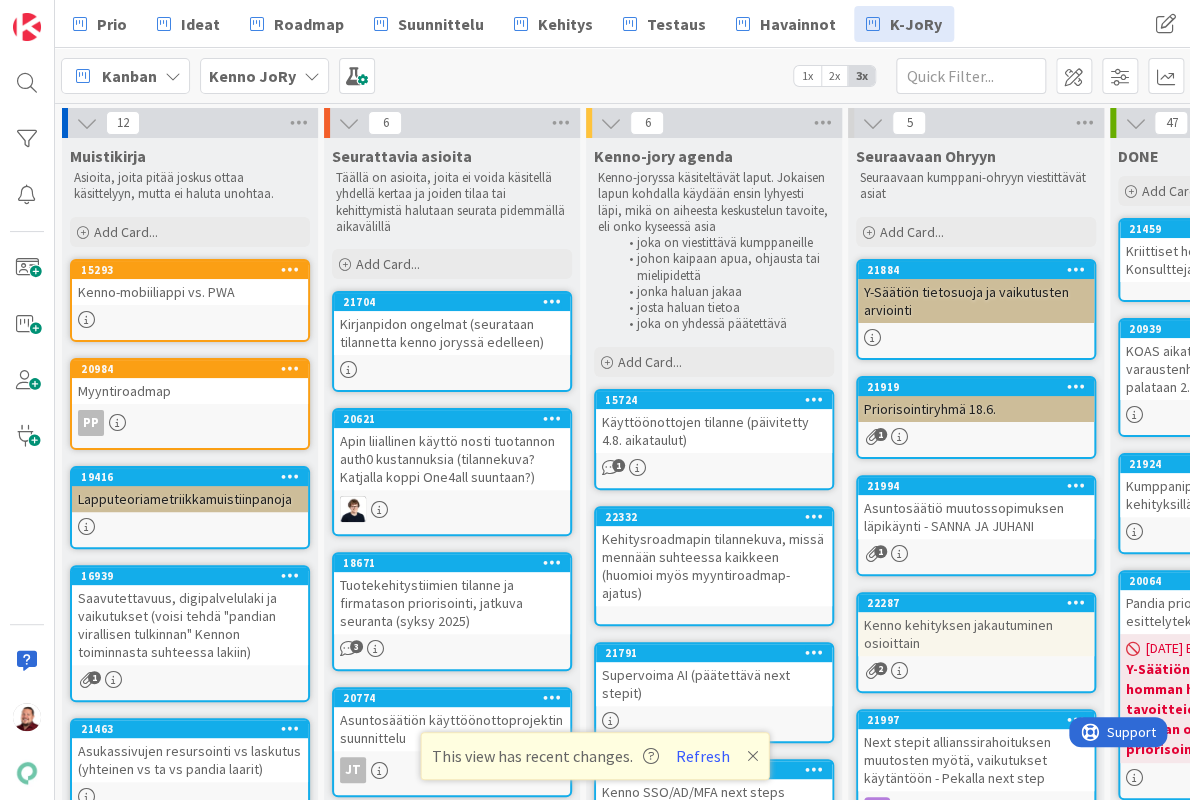 scroll, scrollTop: 0, scrollLeft: 0, axis: both 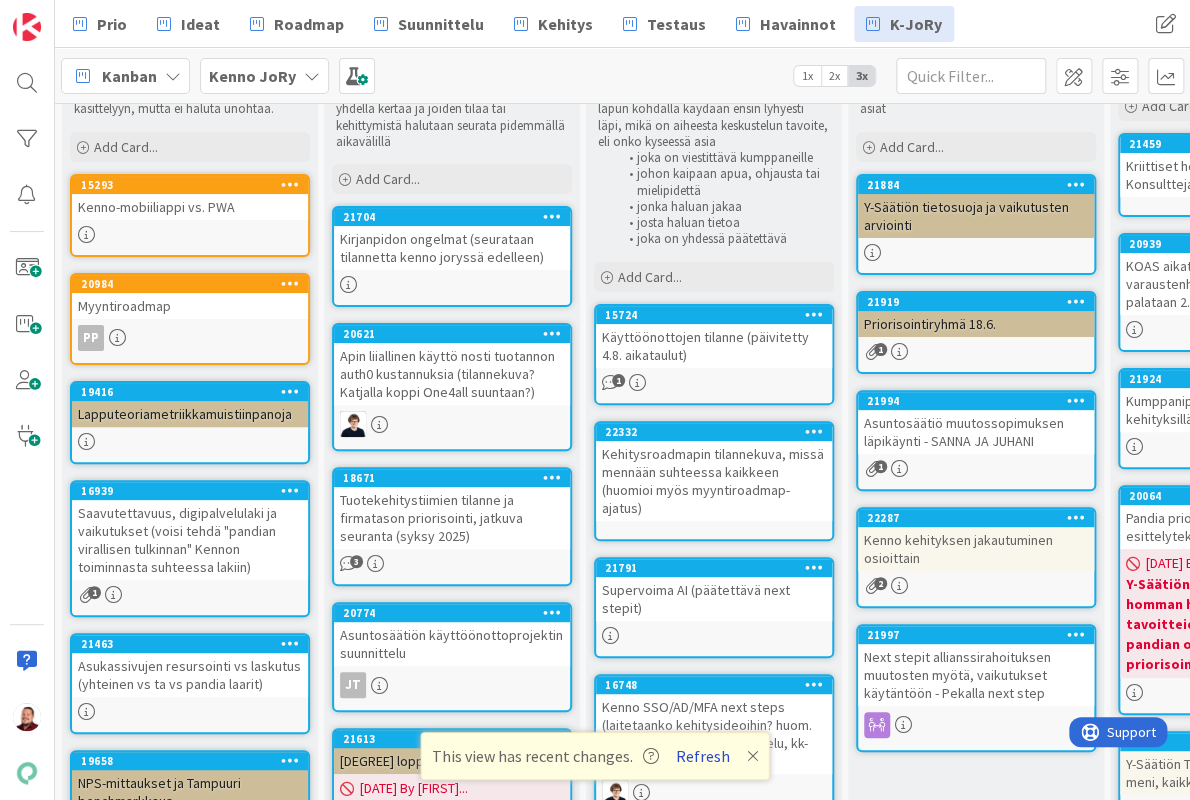click on "Refresh" at bounding box center [703, 756] 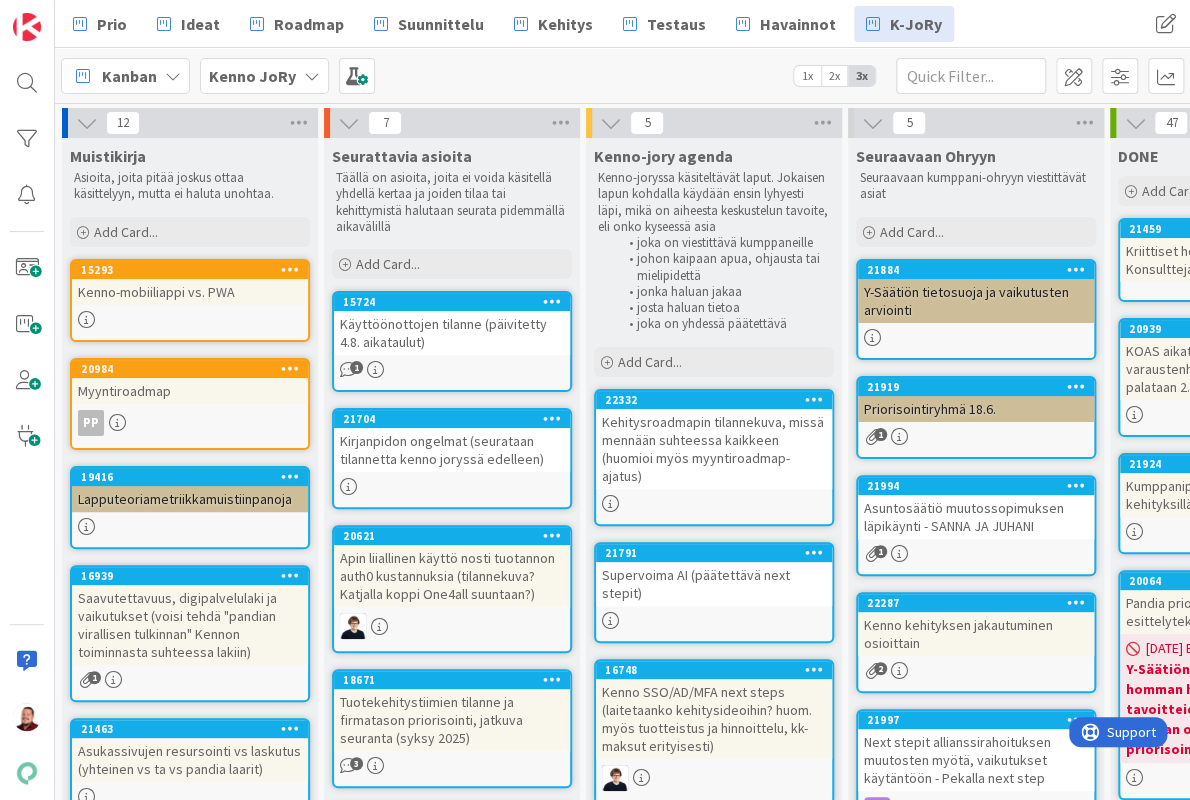 scroll, scrollTop: 0, scrollLeft: 0, axis: both 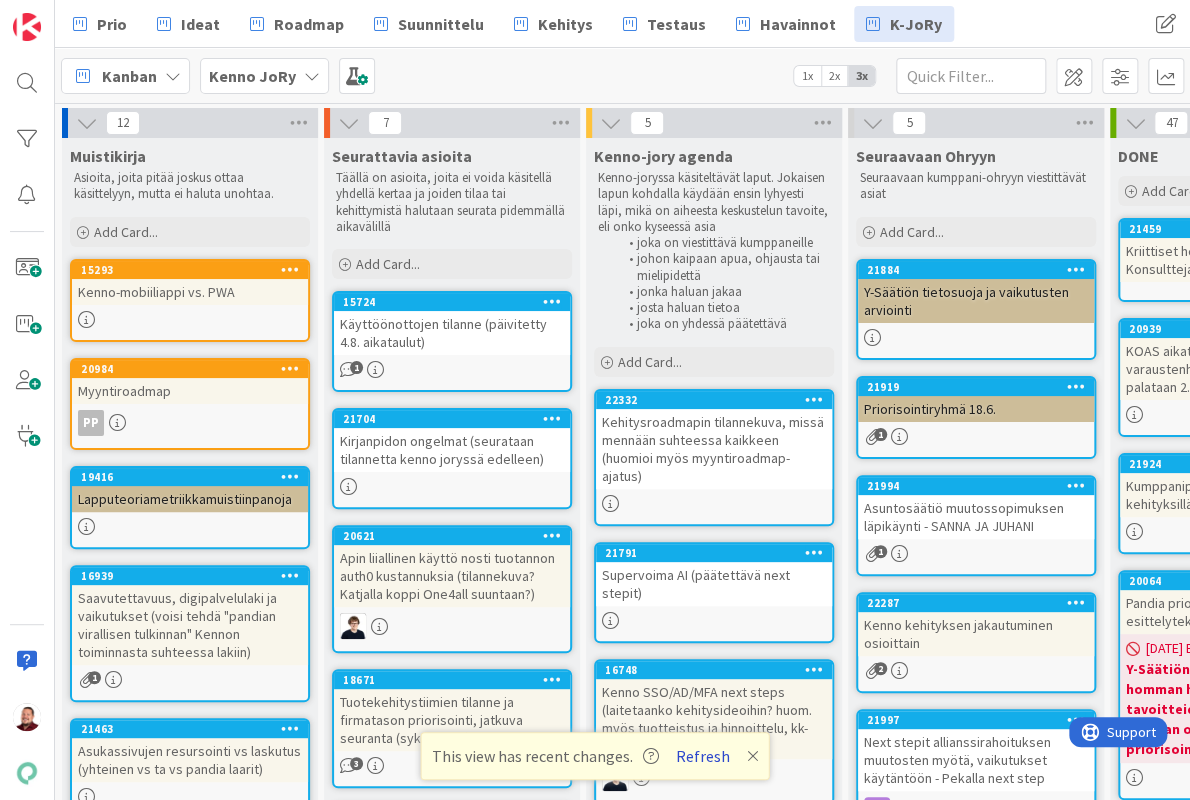 click on "Refresh" at bounding box center [703, 756] 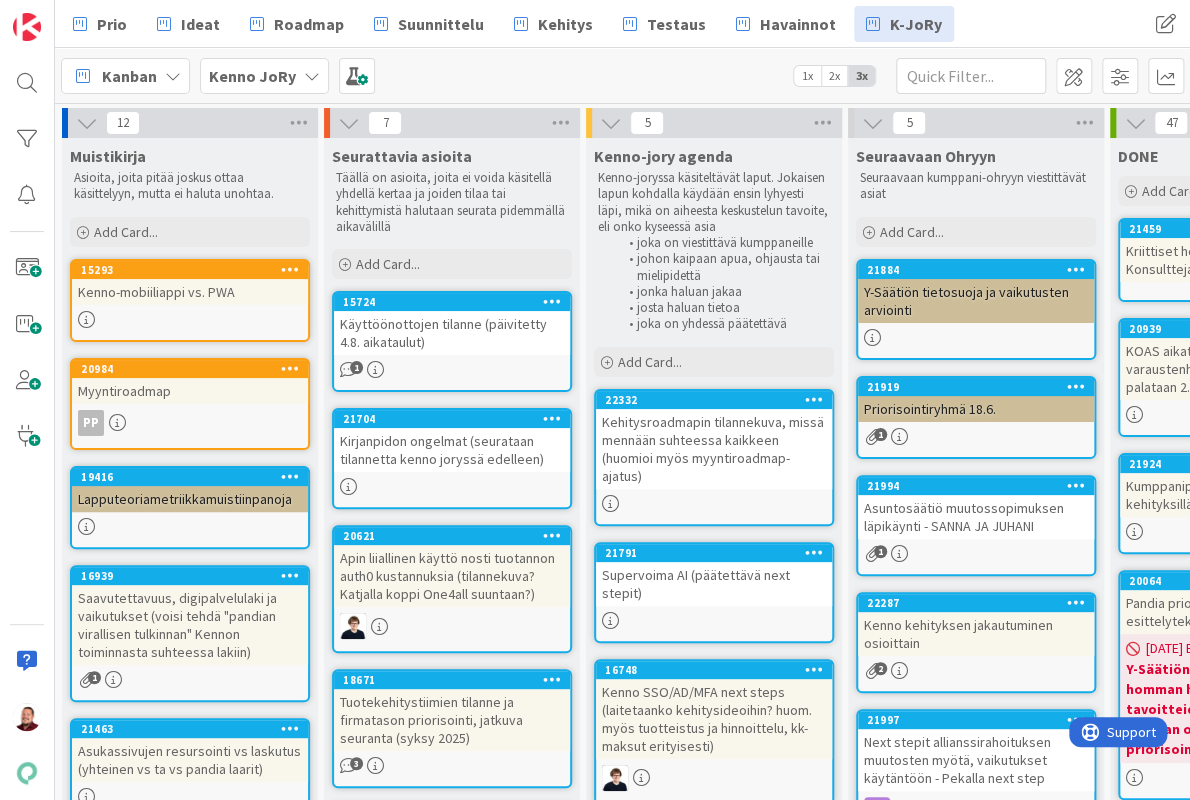 scroll, scrollTop: 0, scrollLeft: 0, axis: both 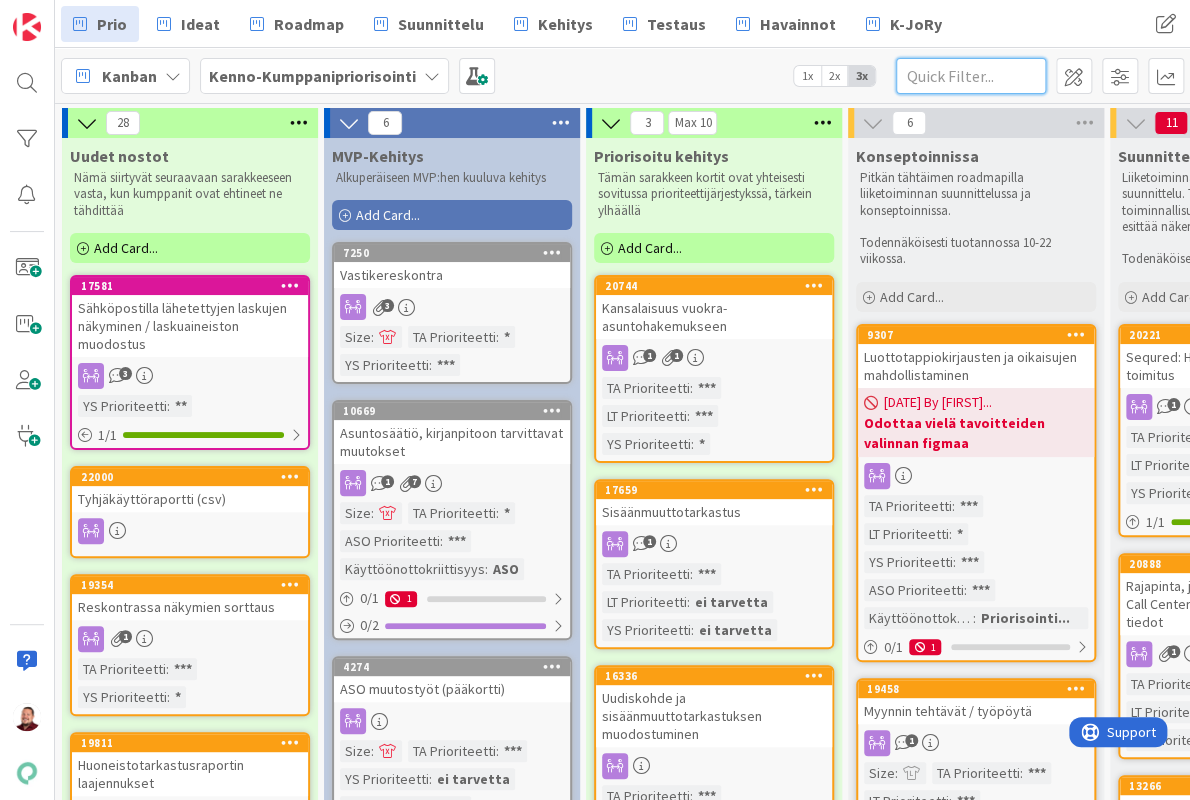 click at bounding box center (971, 76) 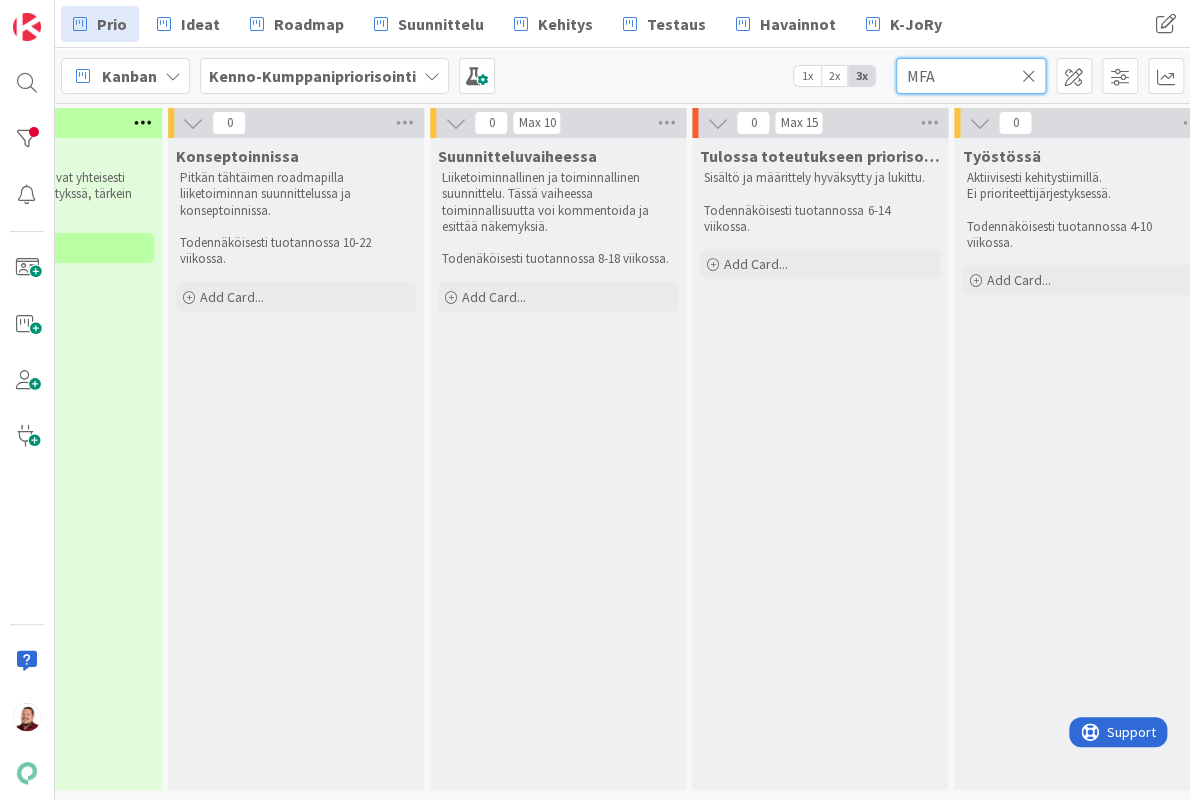 scroll, scrollTop: 0, scrollLeft: 180, axis: horizontal 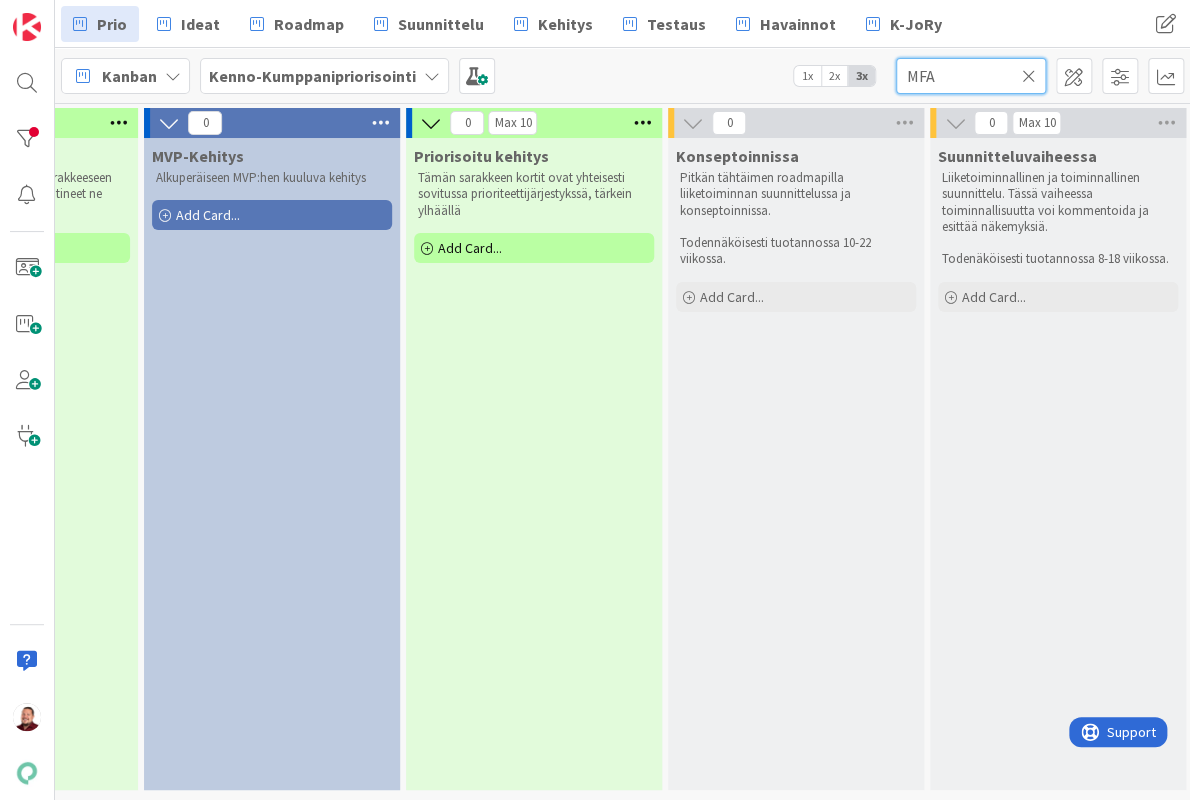 type on "MFA" 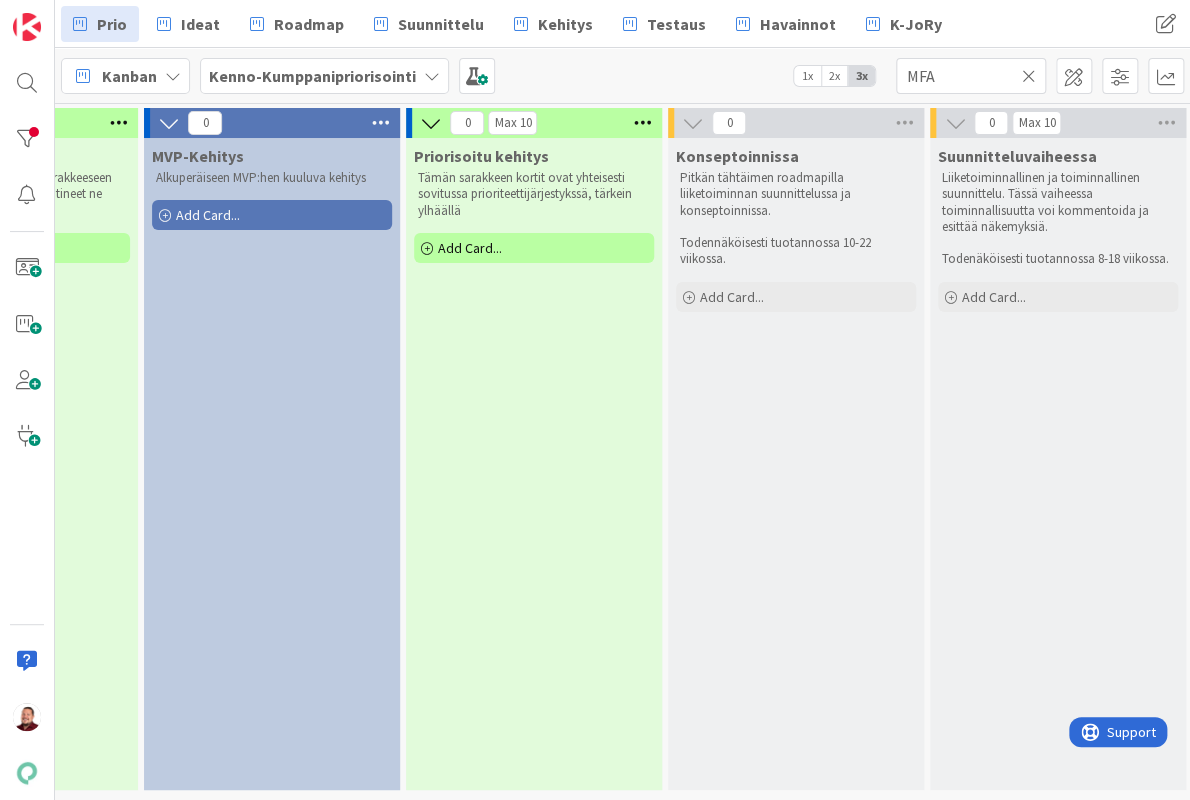 click at bounding box center [1029, 76] 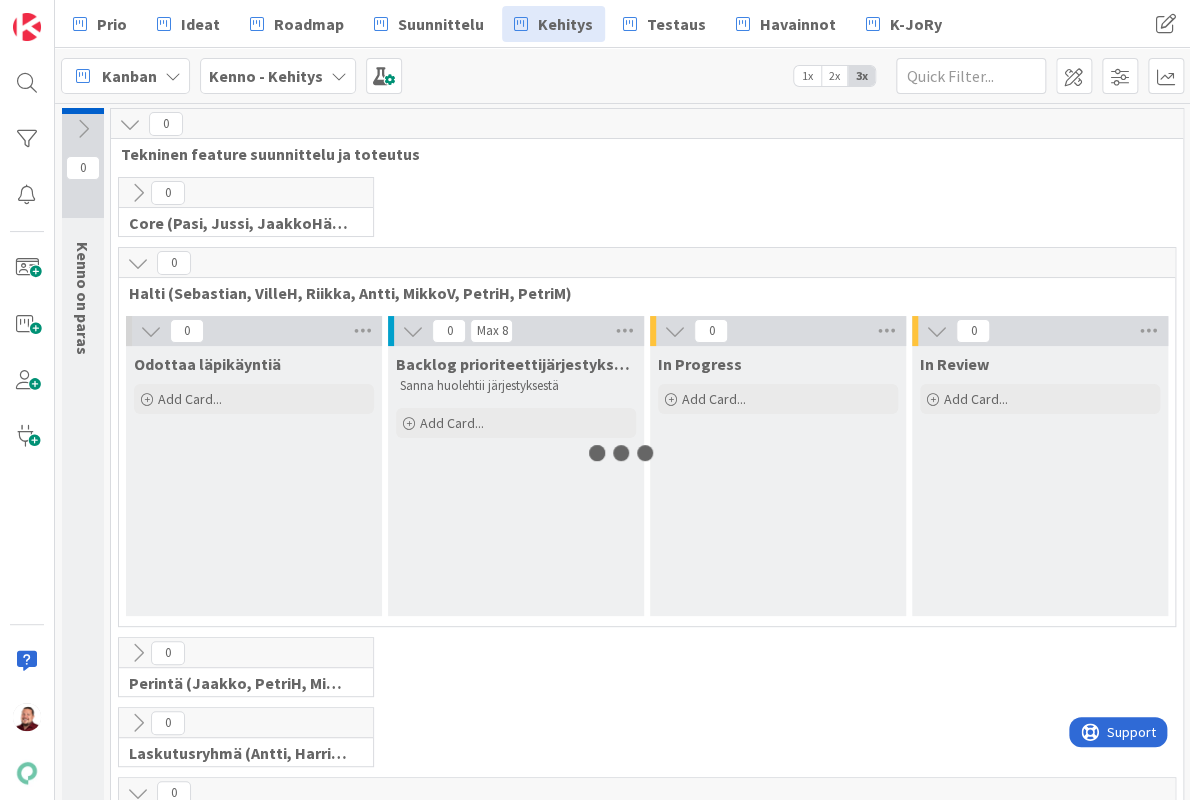 scroll, scrollTop: 0, scrollLeft: 0, axis: both 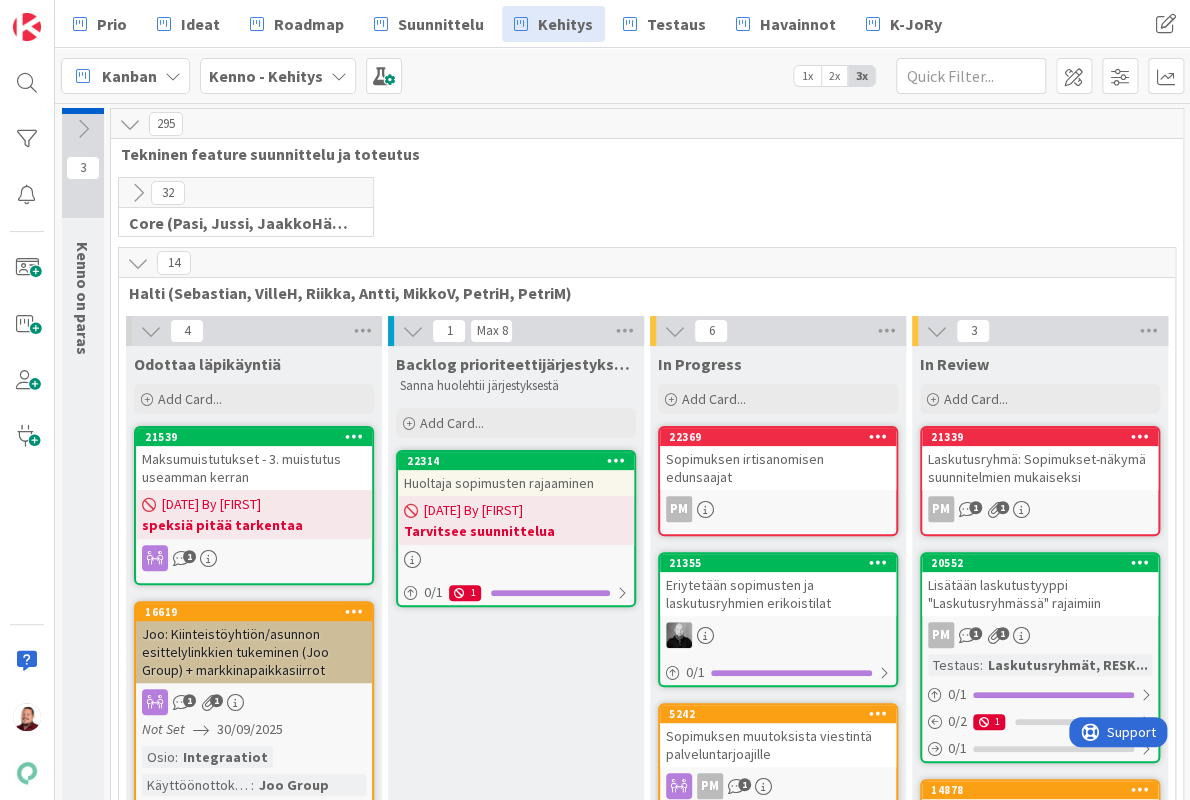 click at bounding box center [138, 263] 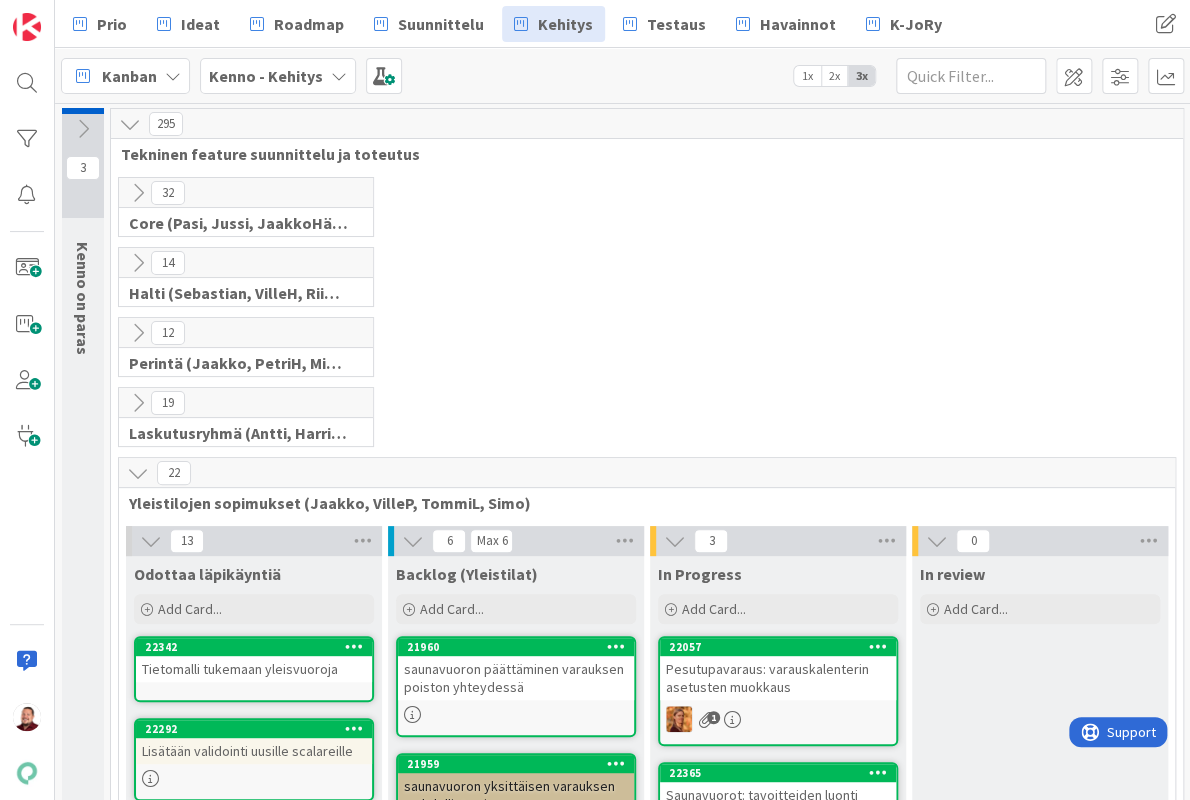 click at bounding box center (138, 473) 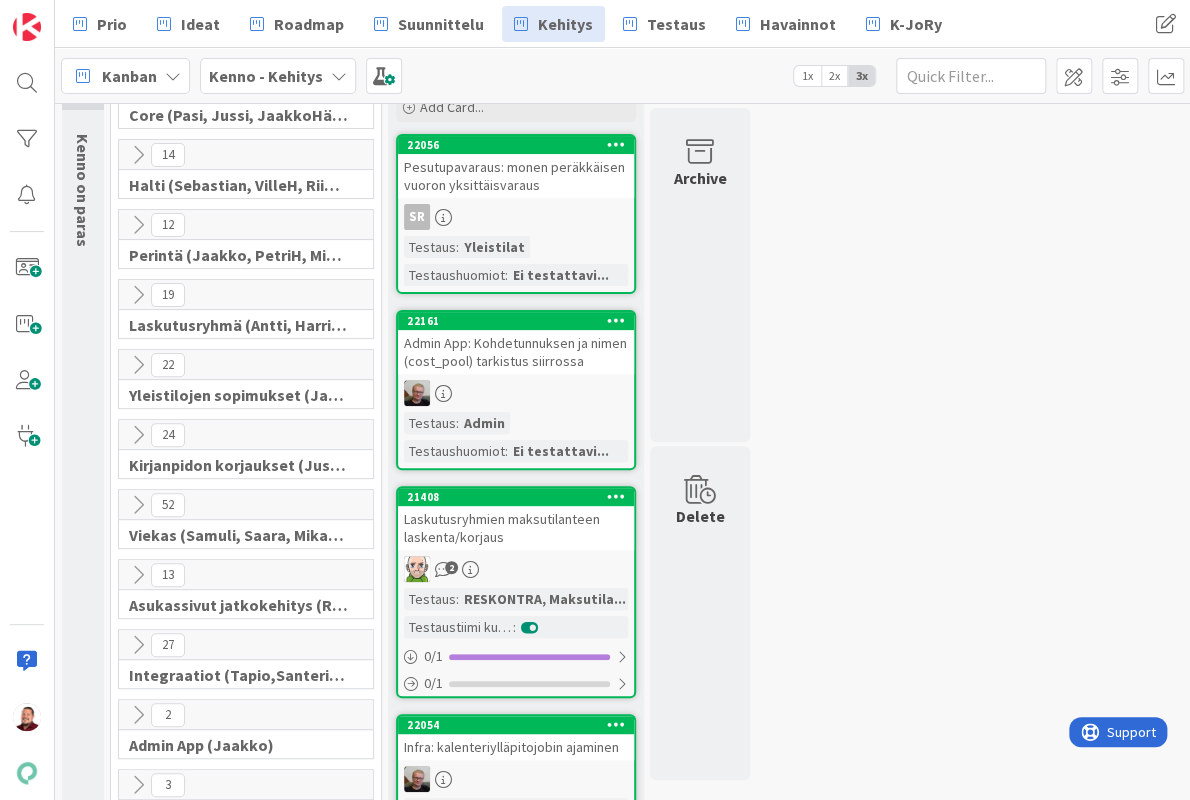 click at bounding box center [138, 645] 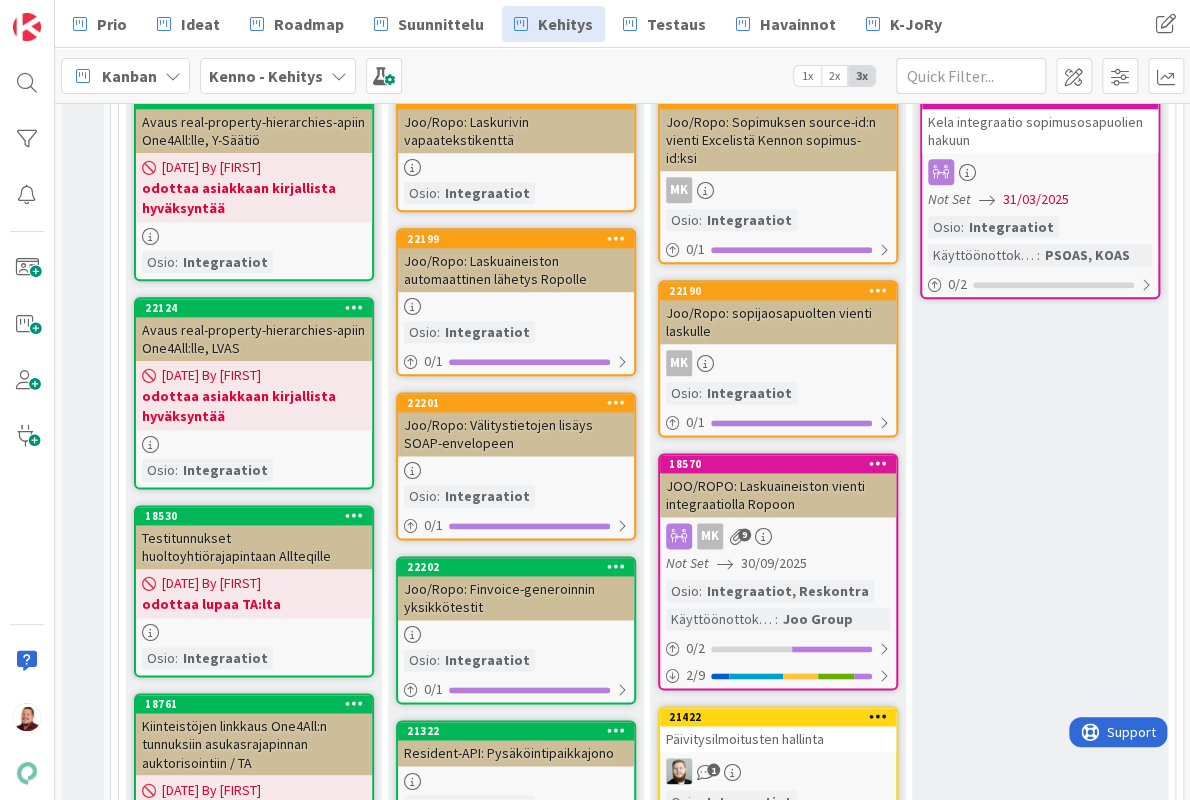 scroll, scrollTop: 832, scrollLeft: 0, axis: vertical 